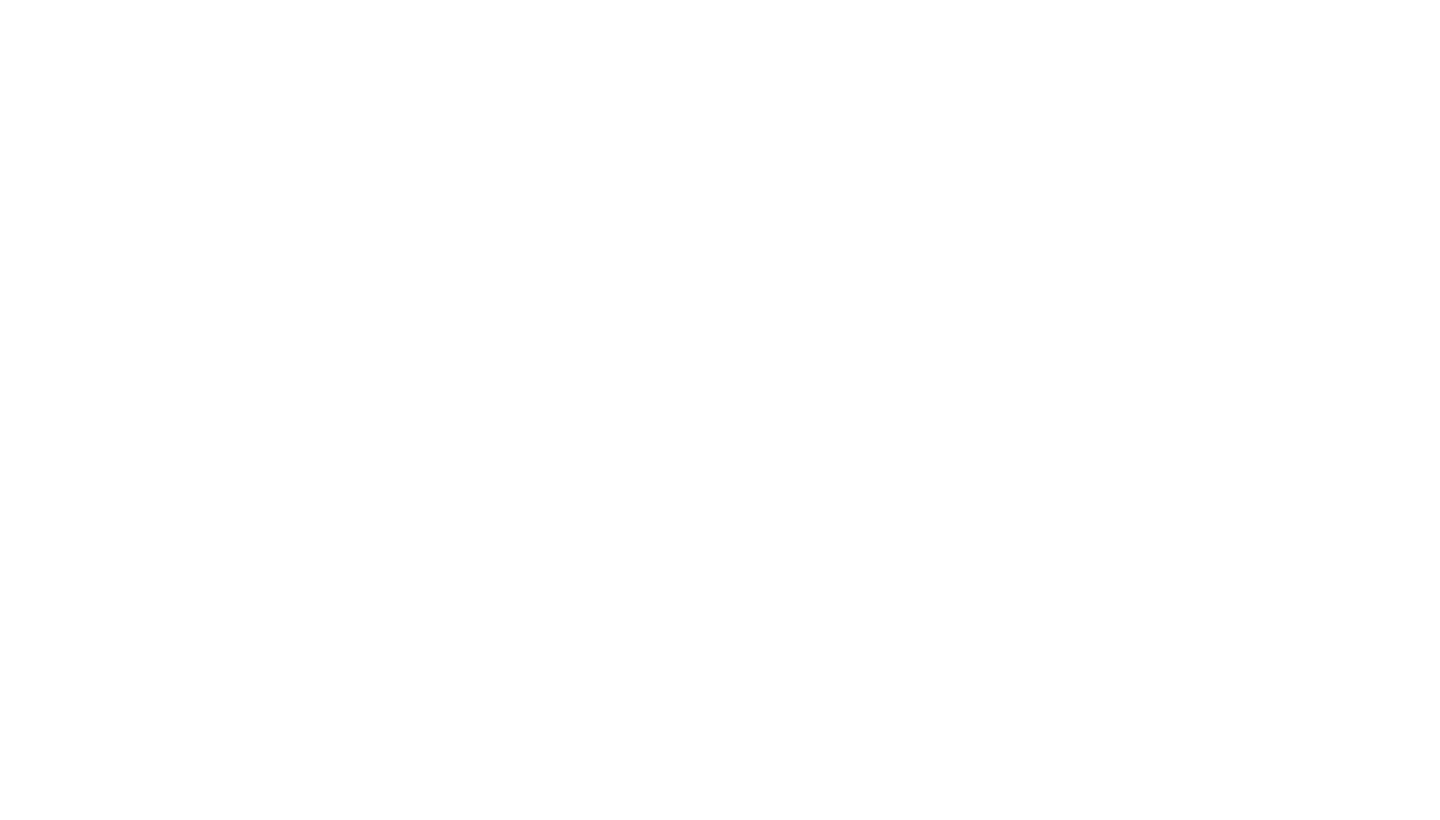 scroll, scrollTop: 0, scrollLeft: 0, axis: both 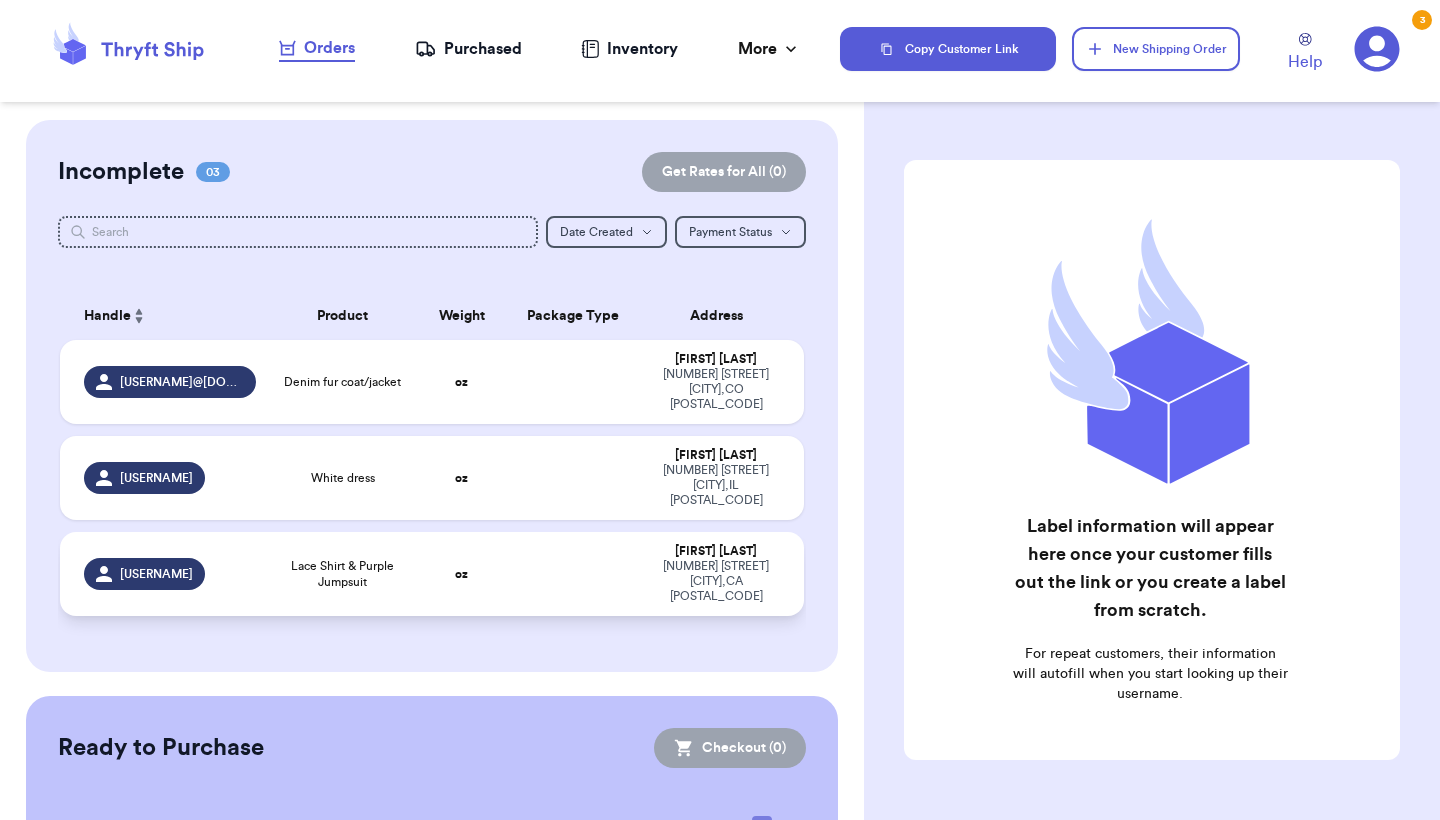 click on "oz" at bounding box center [461, 574] 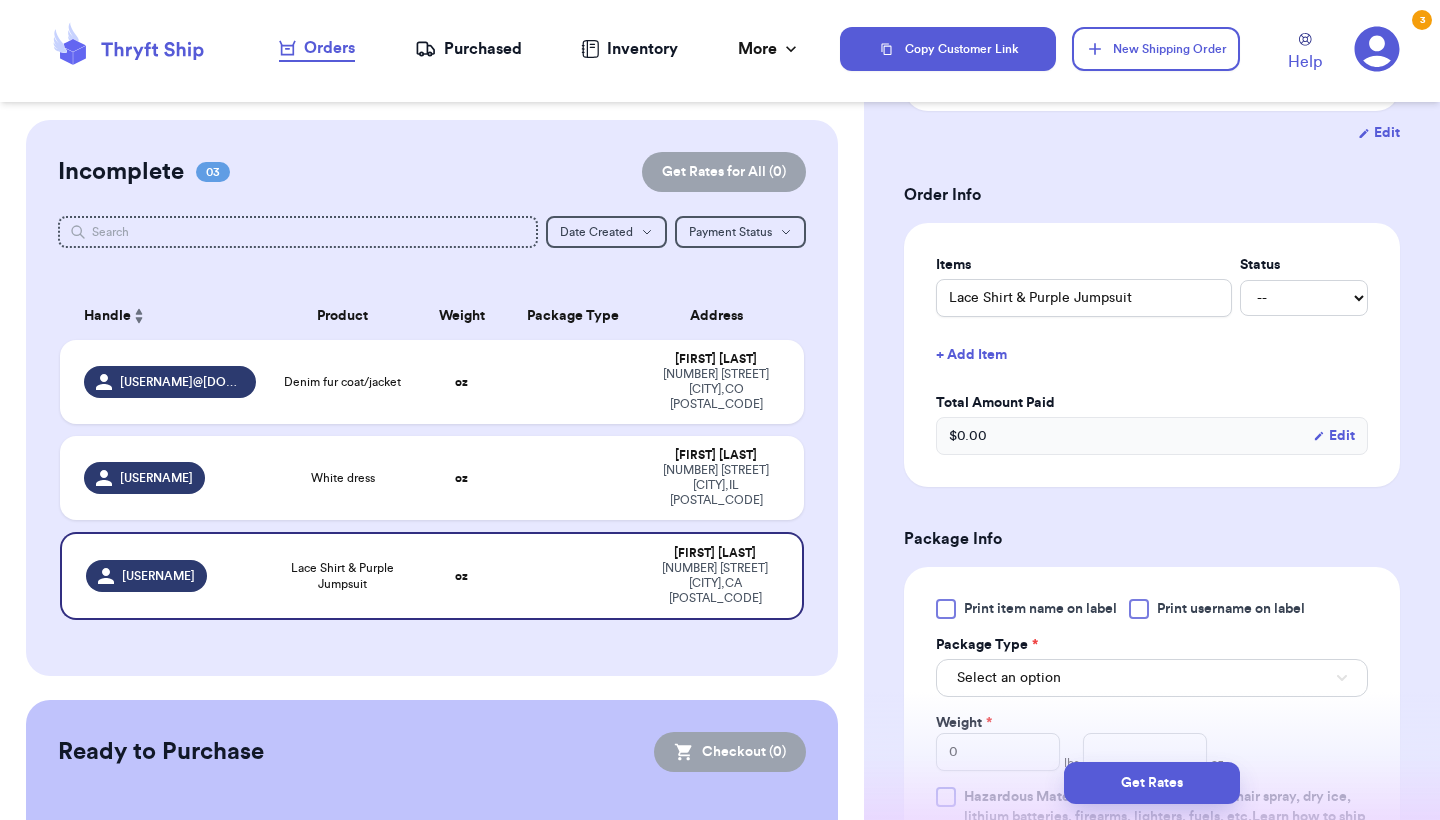 scroll, scrollTop: 638, scrollLeft: 0, axis: vertical 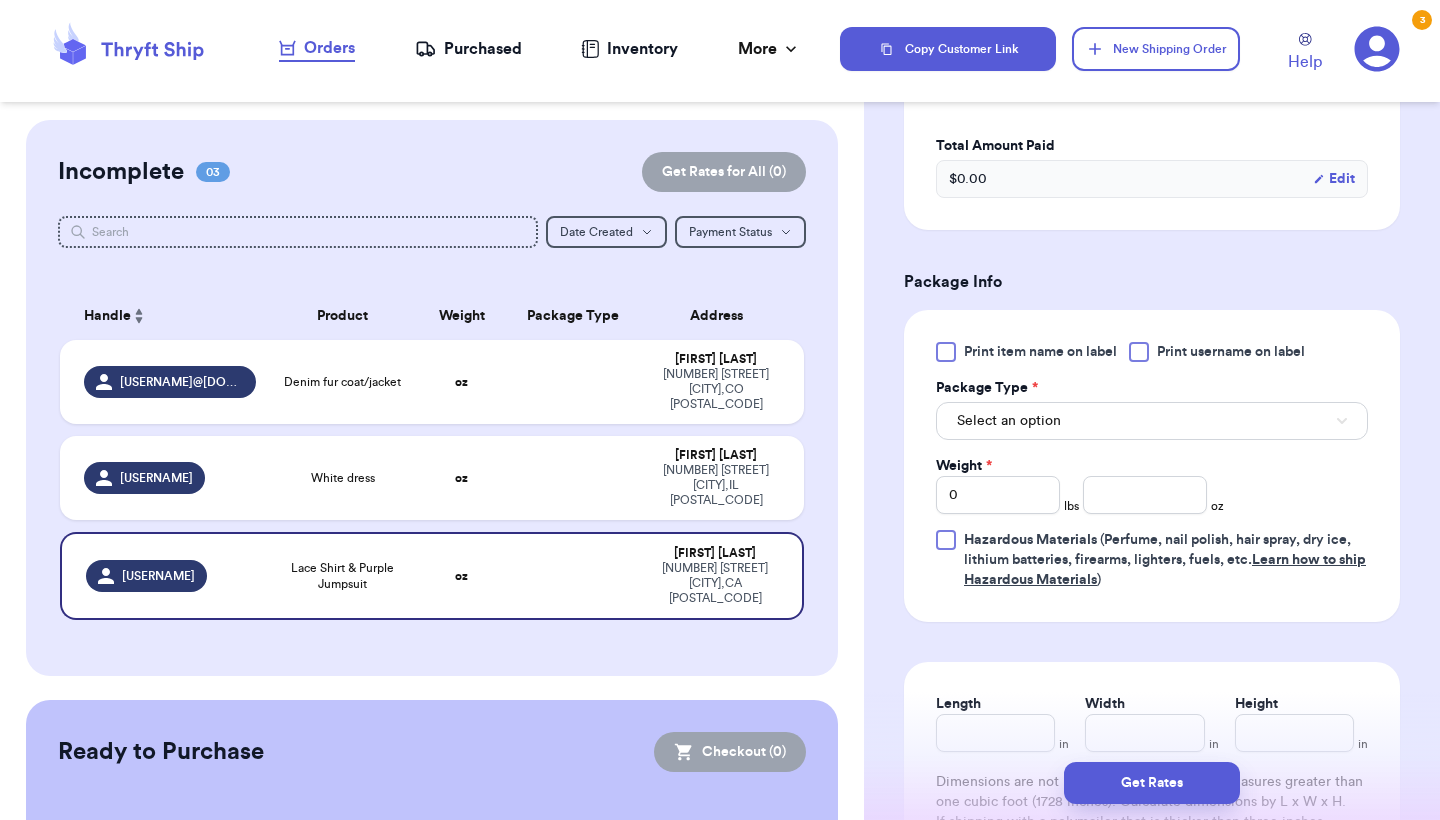 click on "Select an option" at bounding box center (1152, 421) 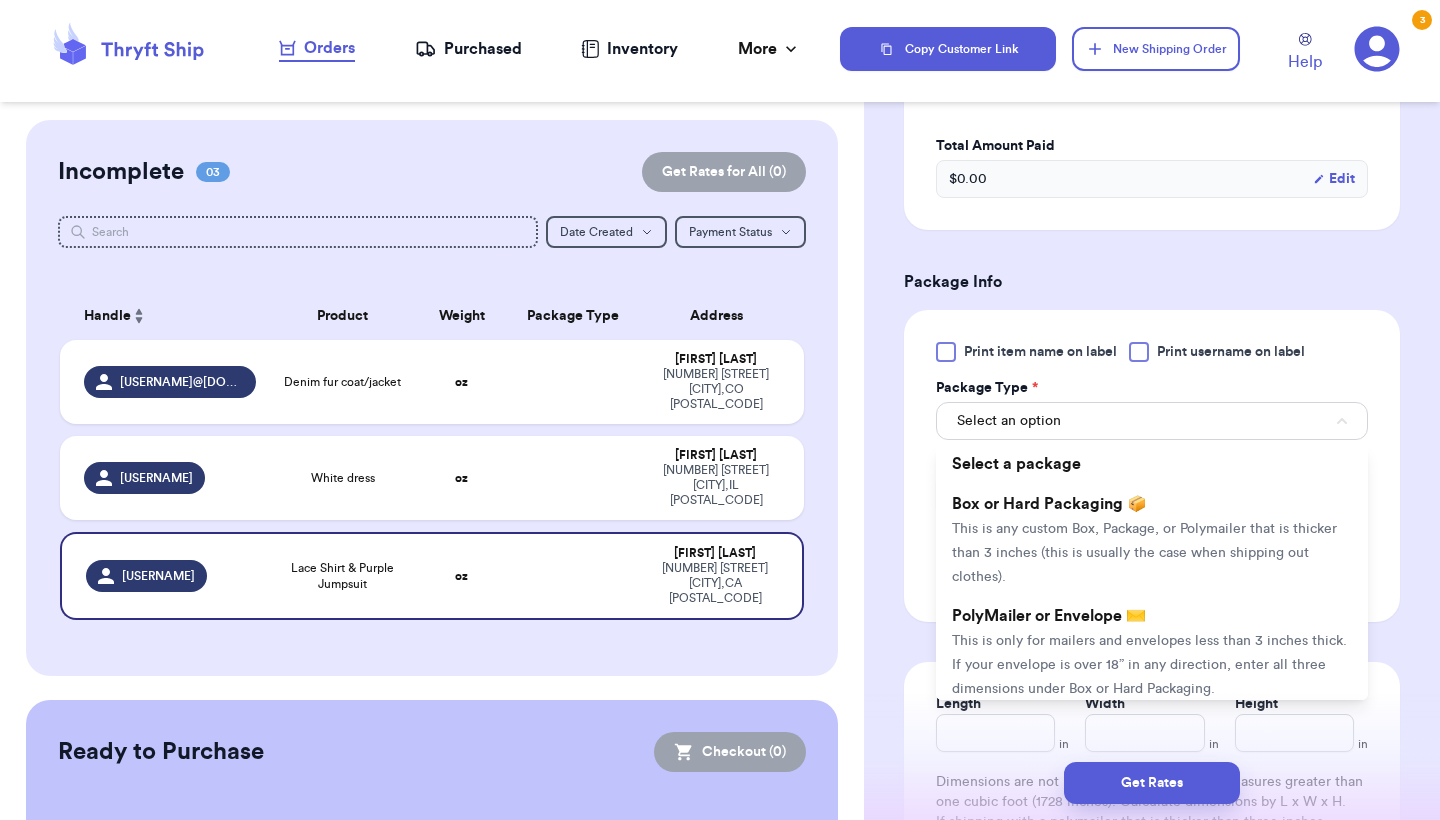 click on "This is only for mailers and envelopes less than 3 inches thick. If your envelope is over 18” in any direction, enter all three dimensions under Box or Hard Packaging." at bounding box center [1149, 665] 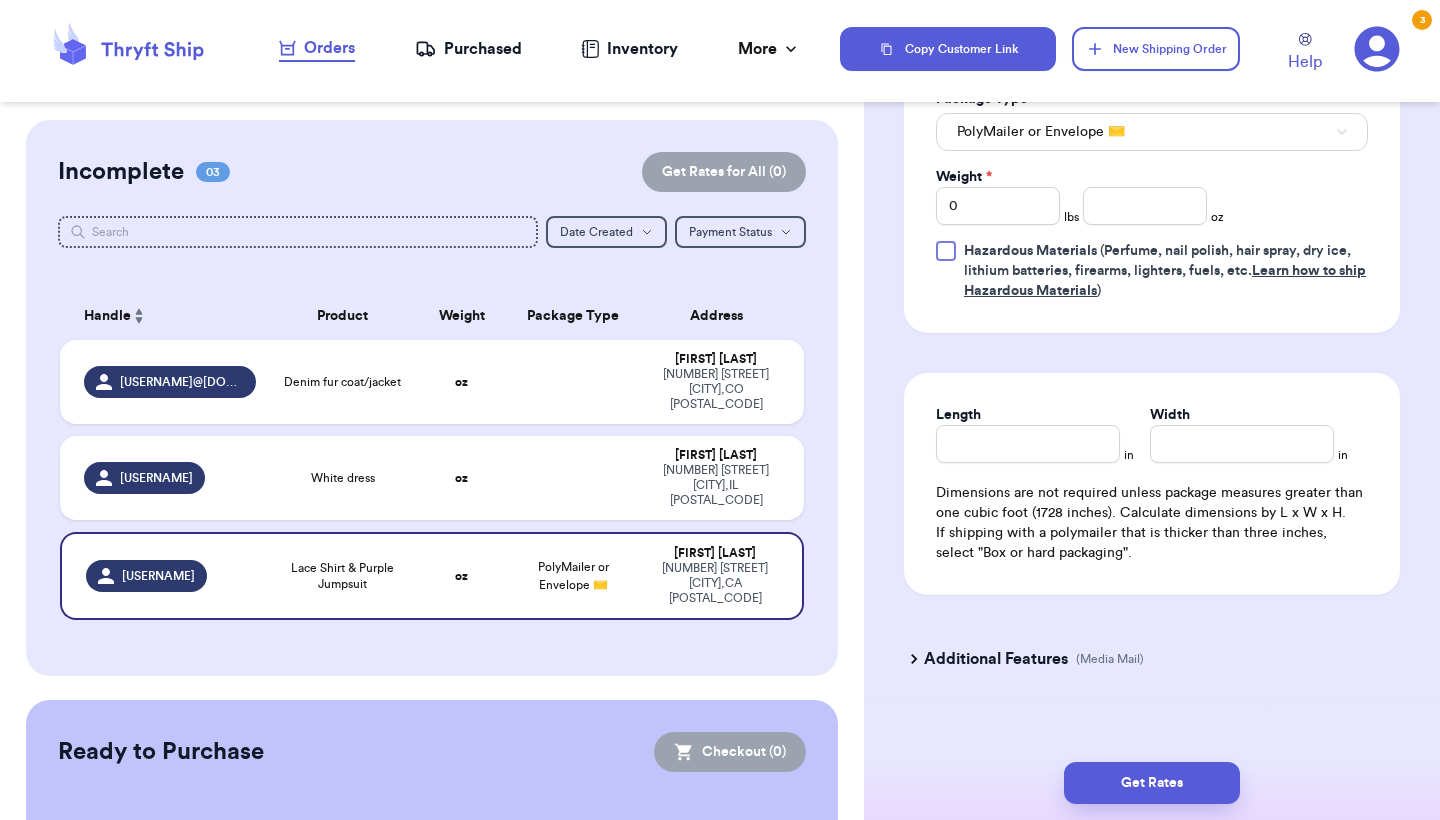 scroll, scrollTop: 926, scrollLeft: 0, axis: vertical 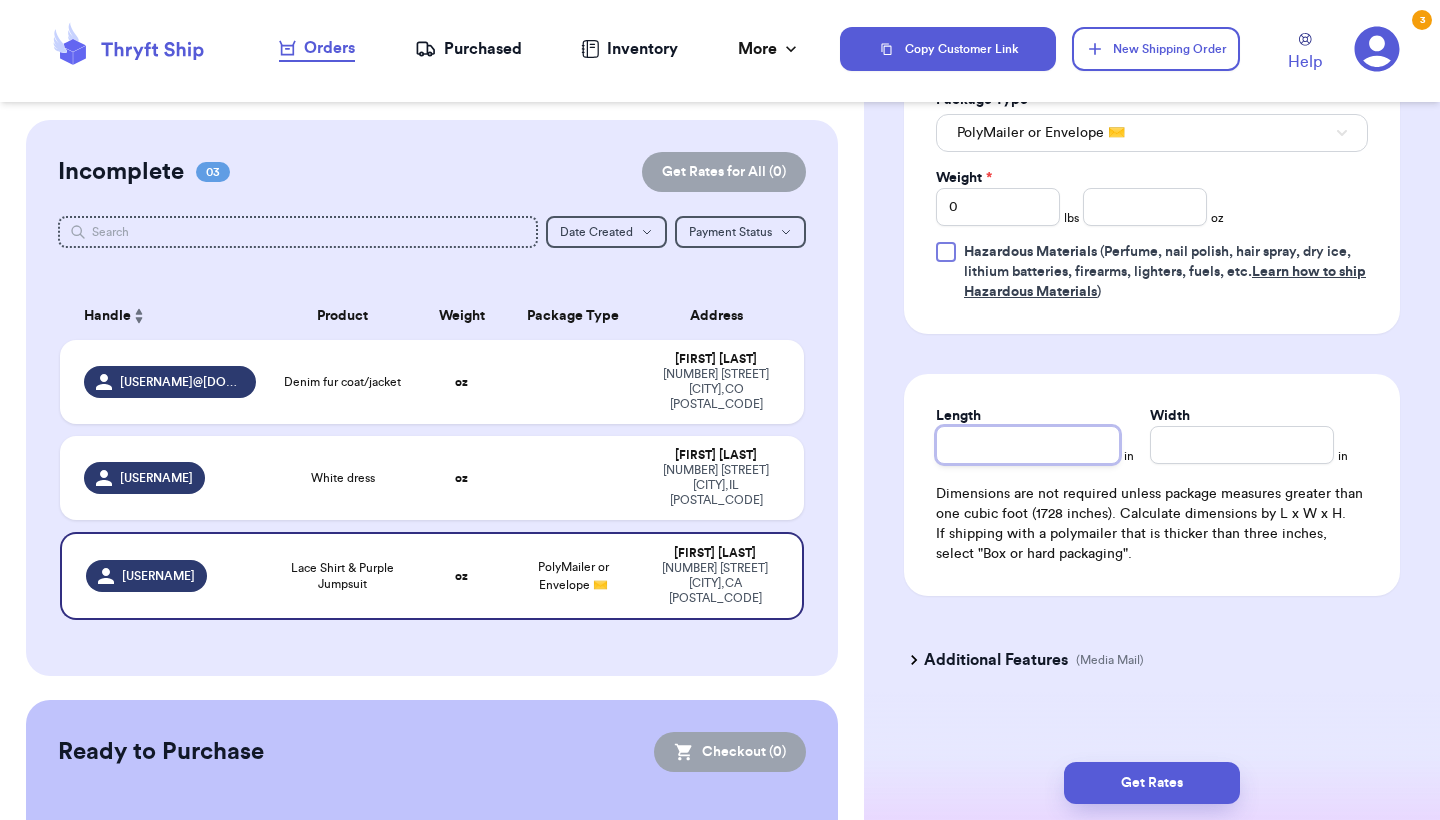click on "Length" at bounding box center [1028, 445] 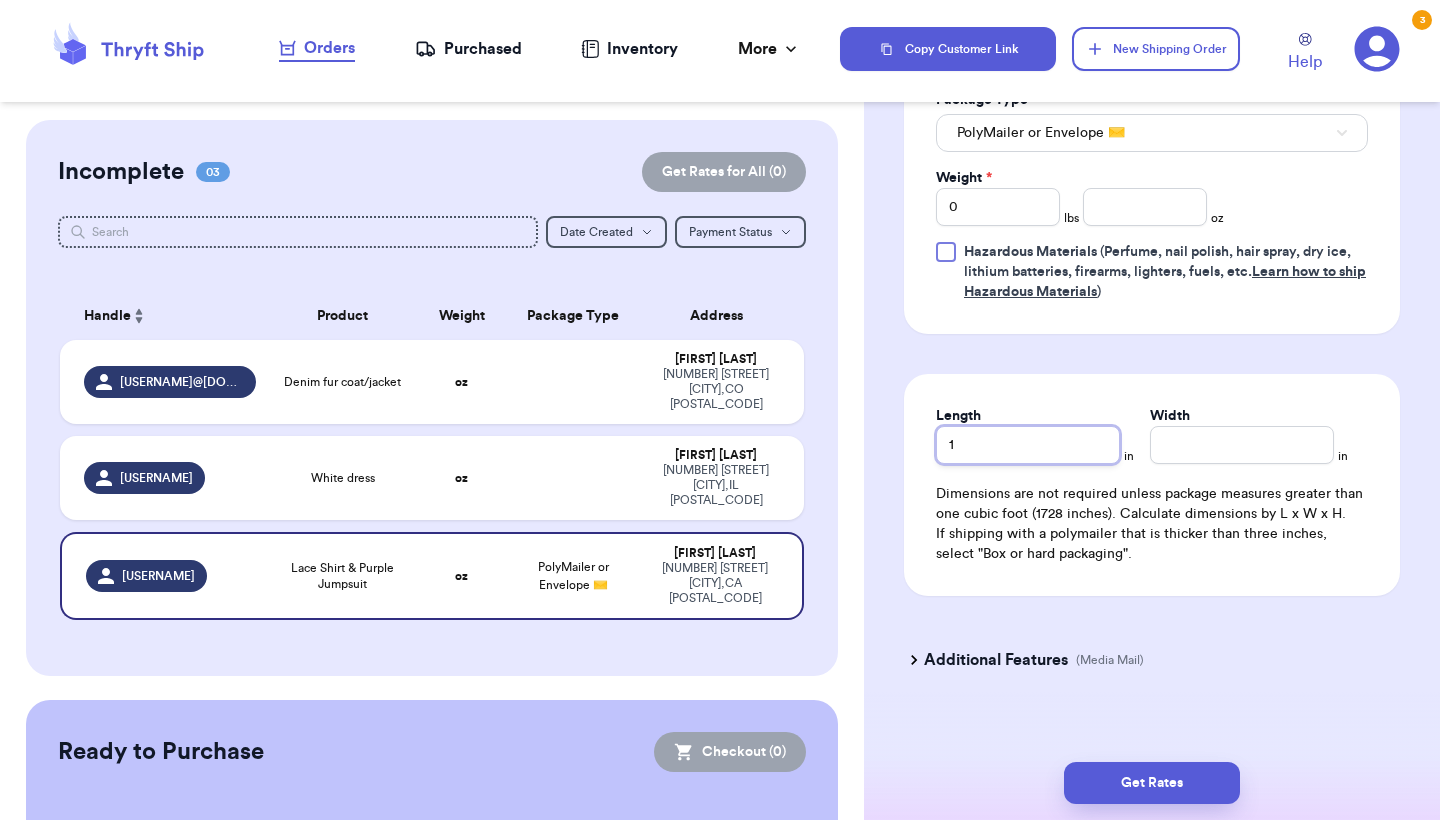 type 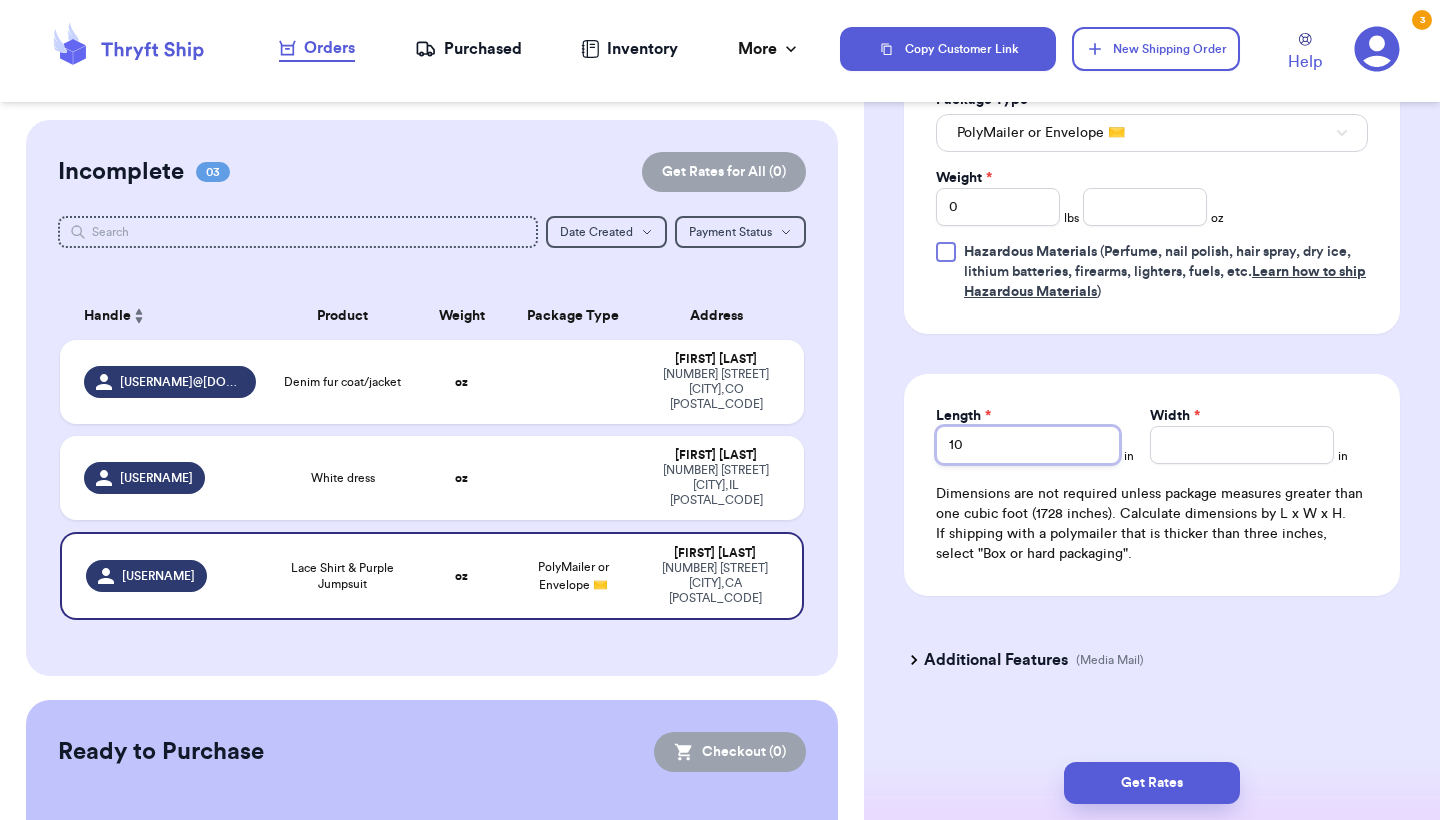 type 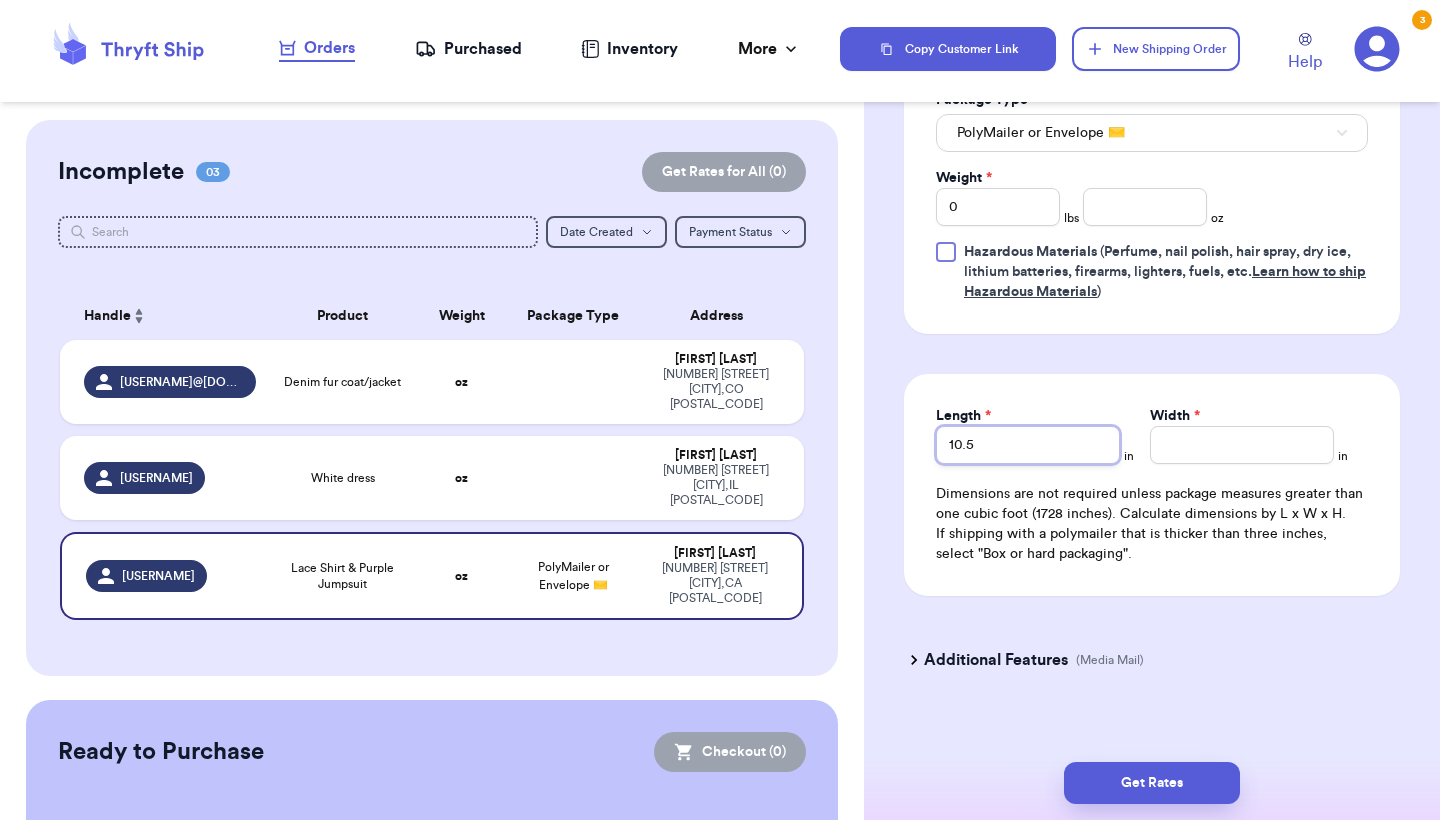 type on "10.5" 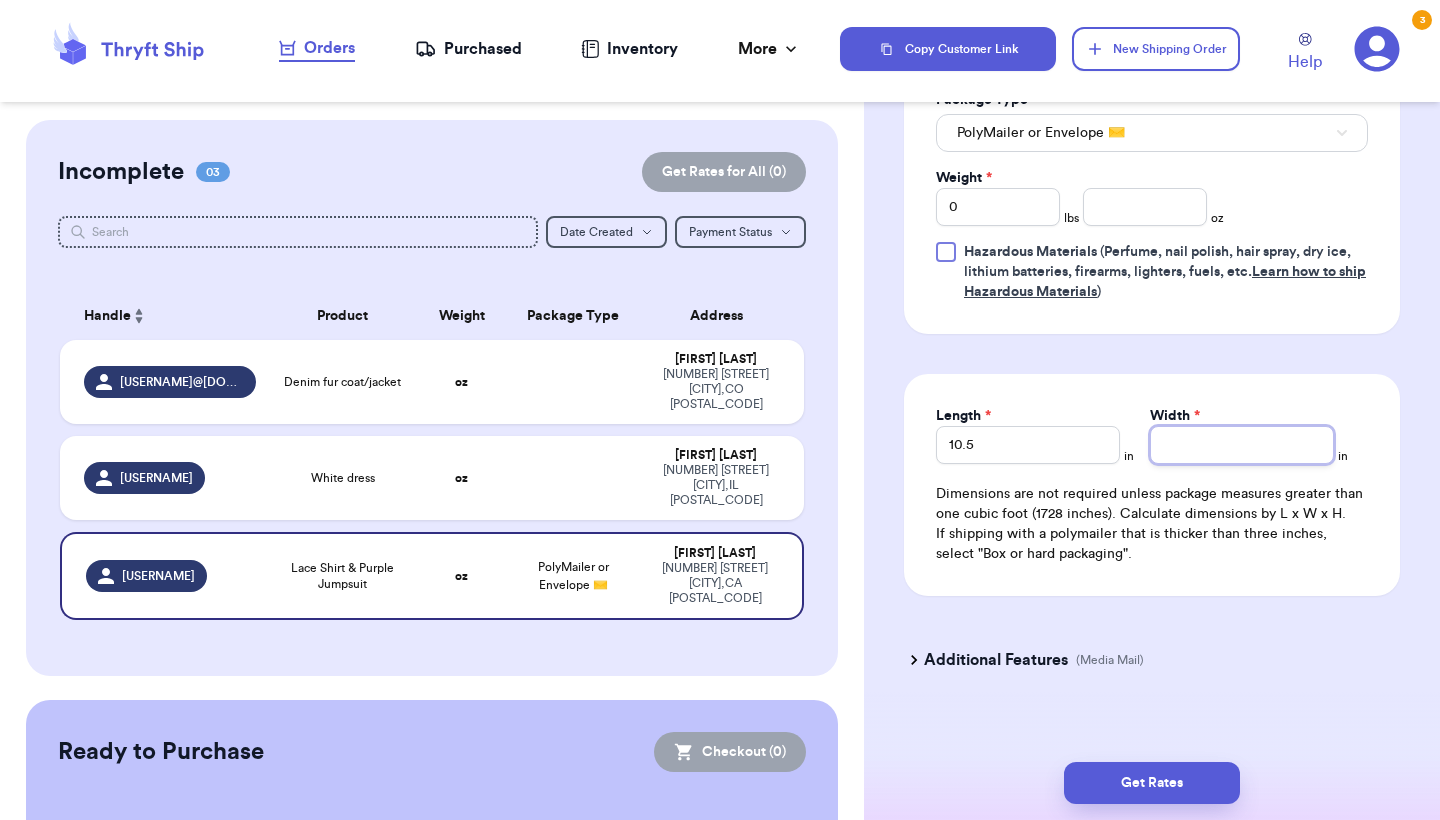 type 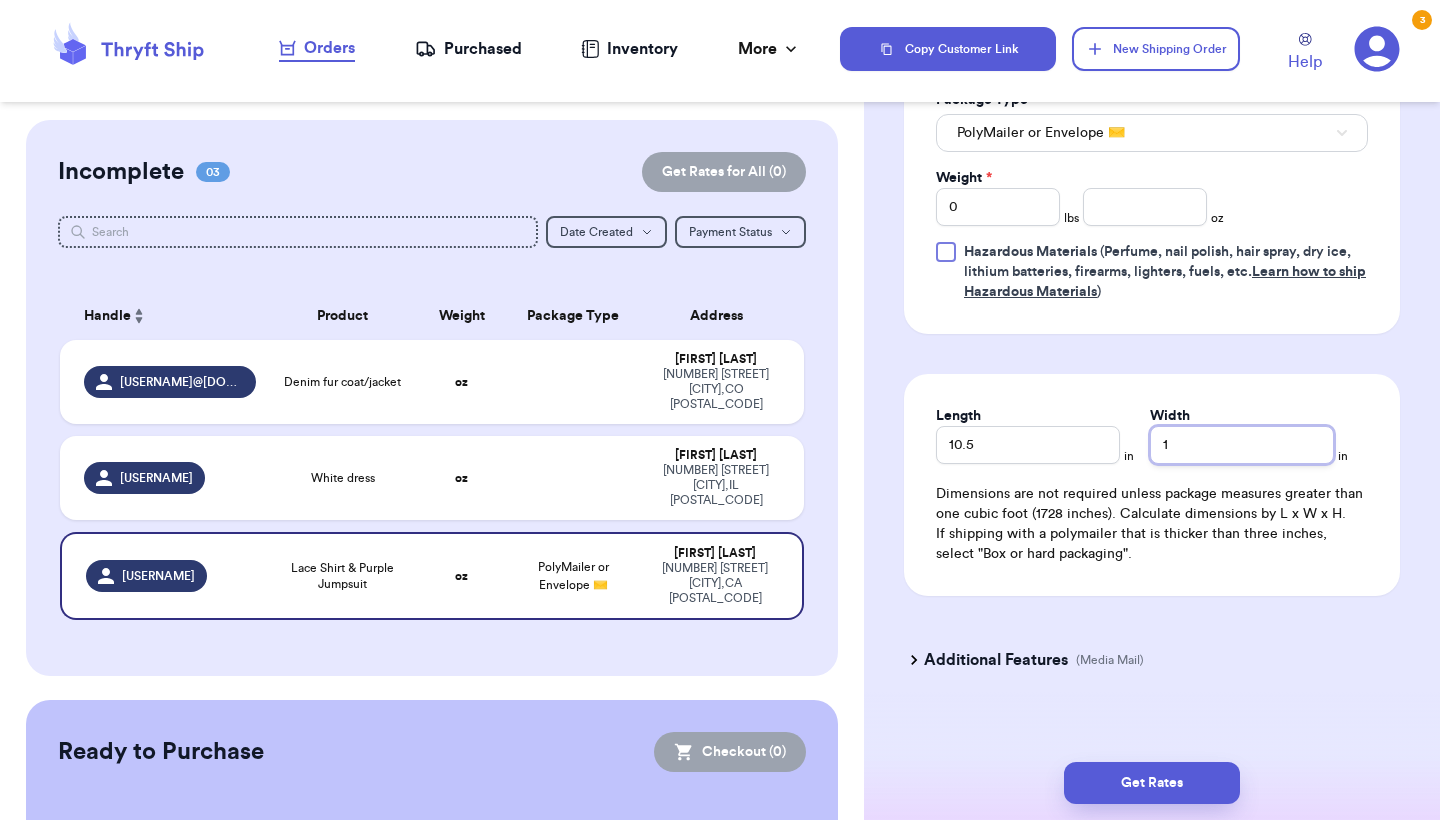 type 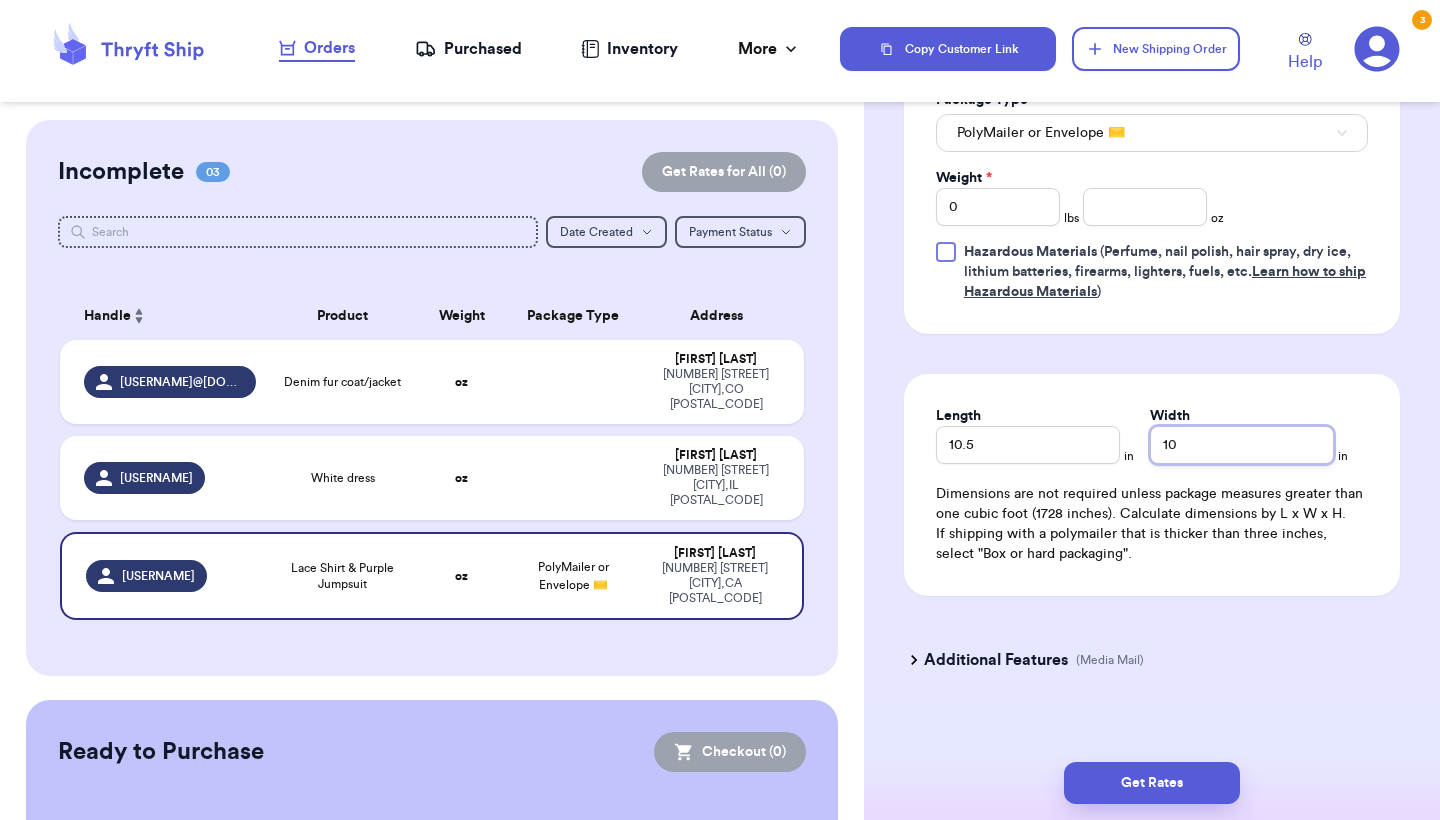 type 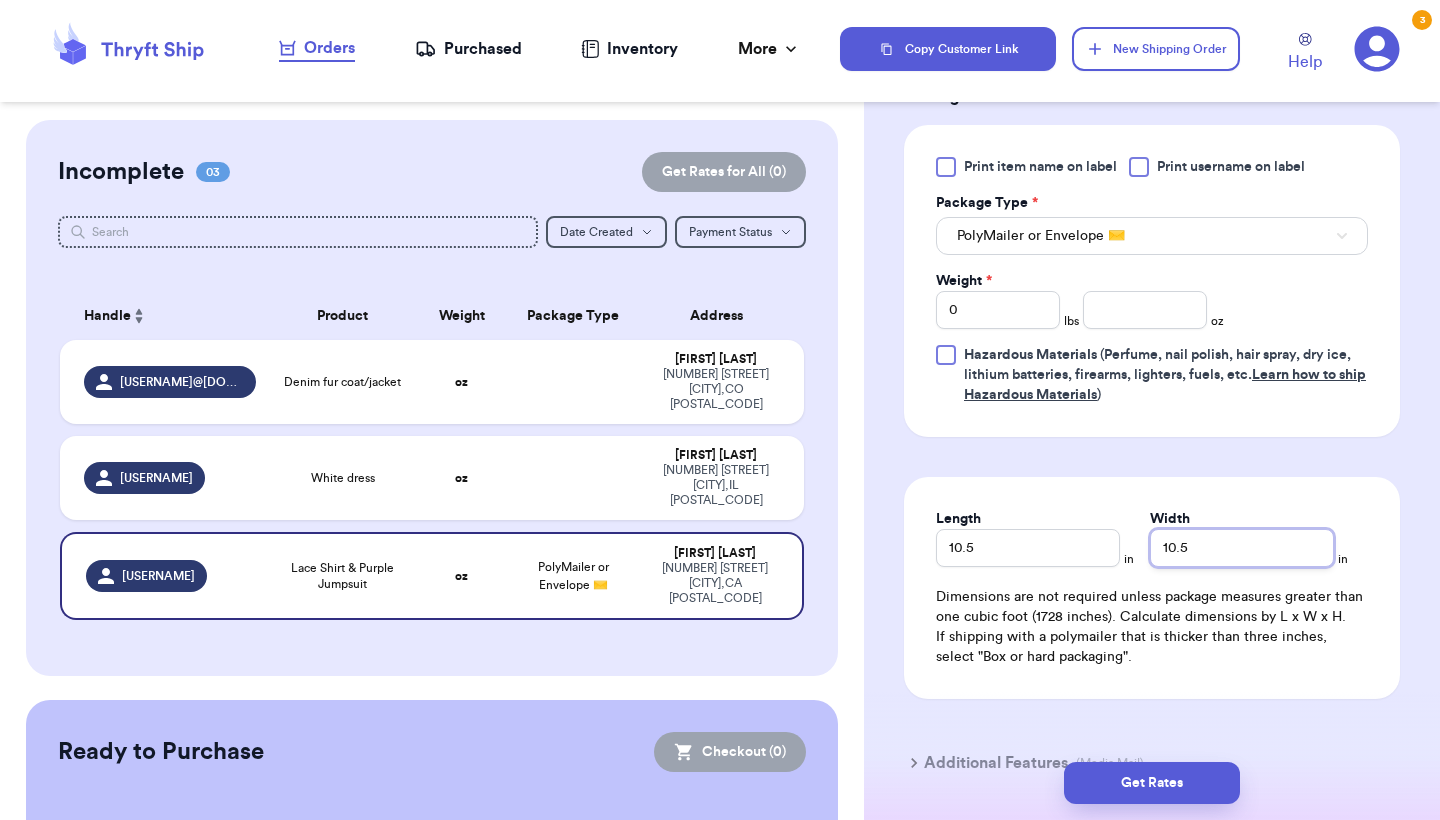 scroll, scrollTop: 813, scrollLeft: 0, axis: vertical 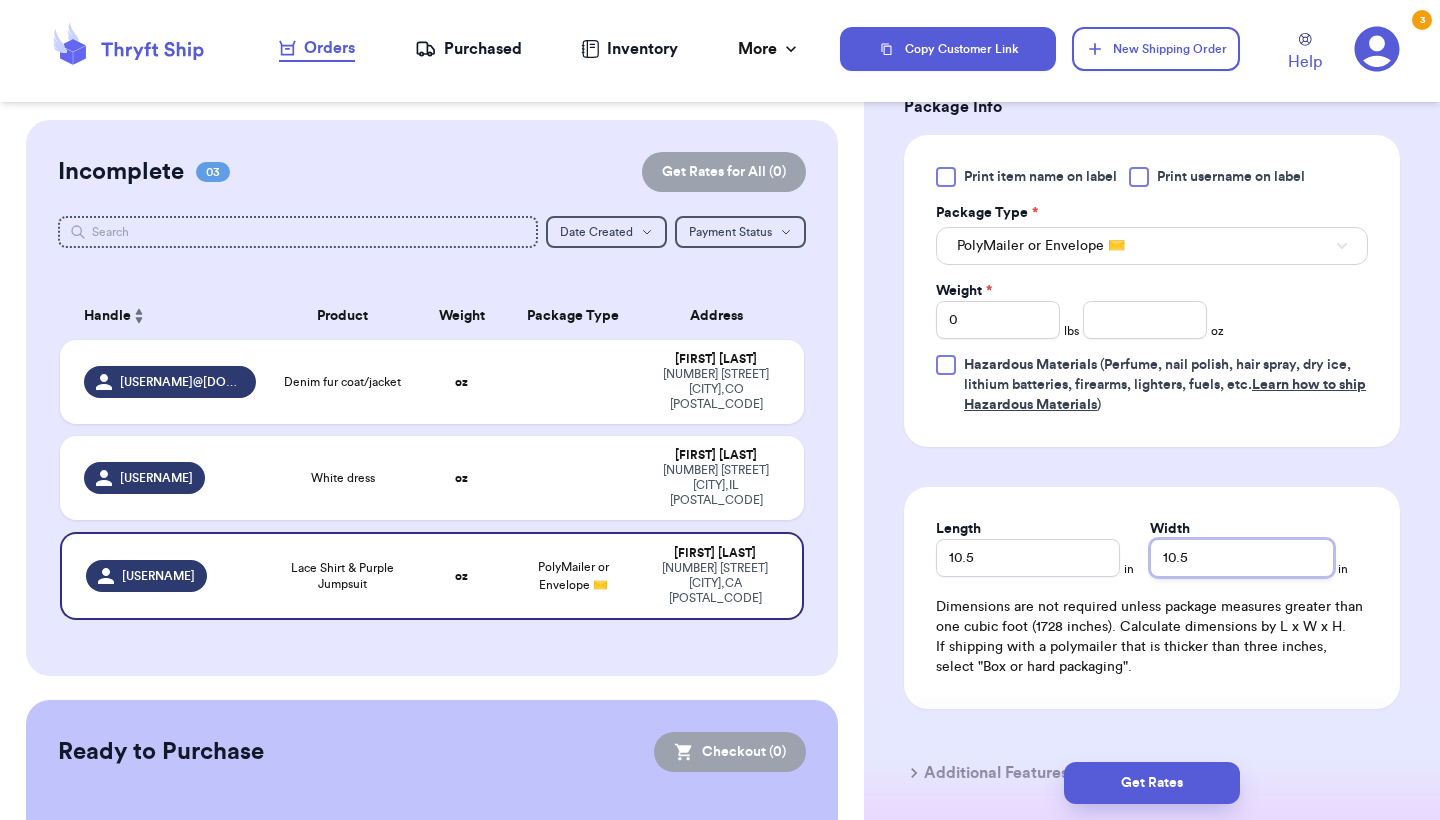 type on "10.5" 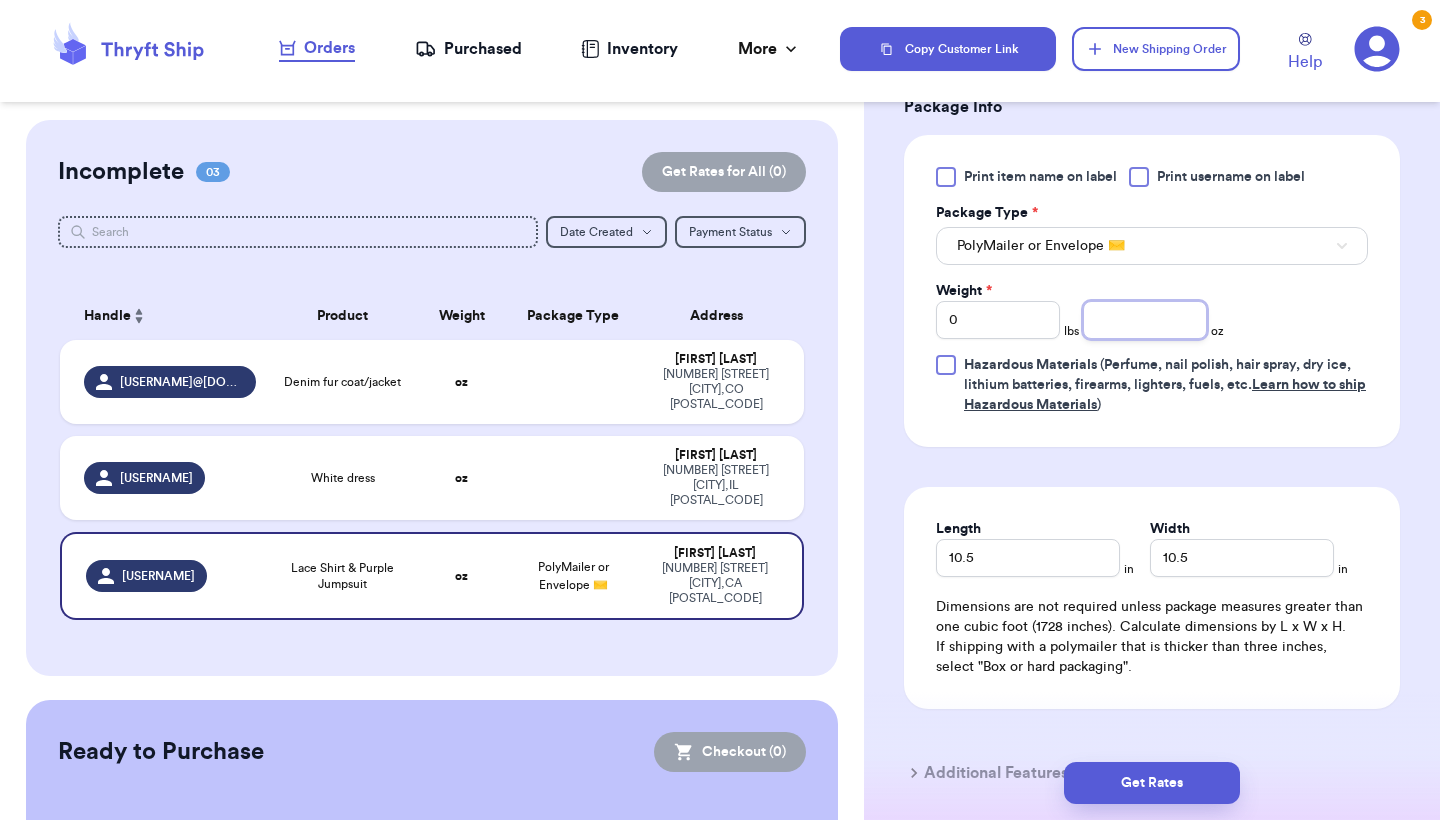 click at bounding box center (1145, 320) 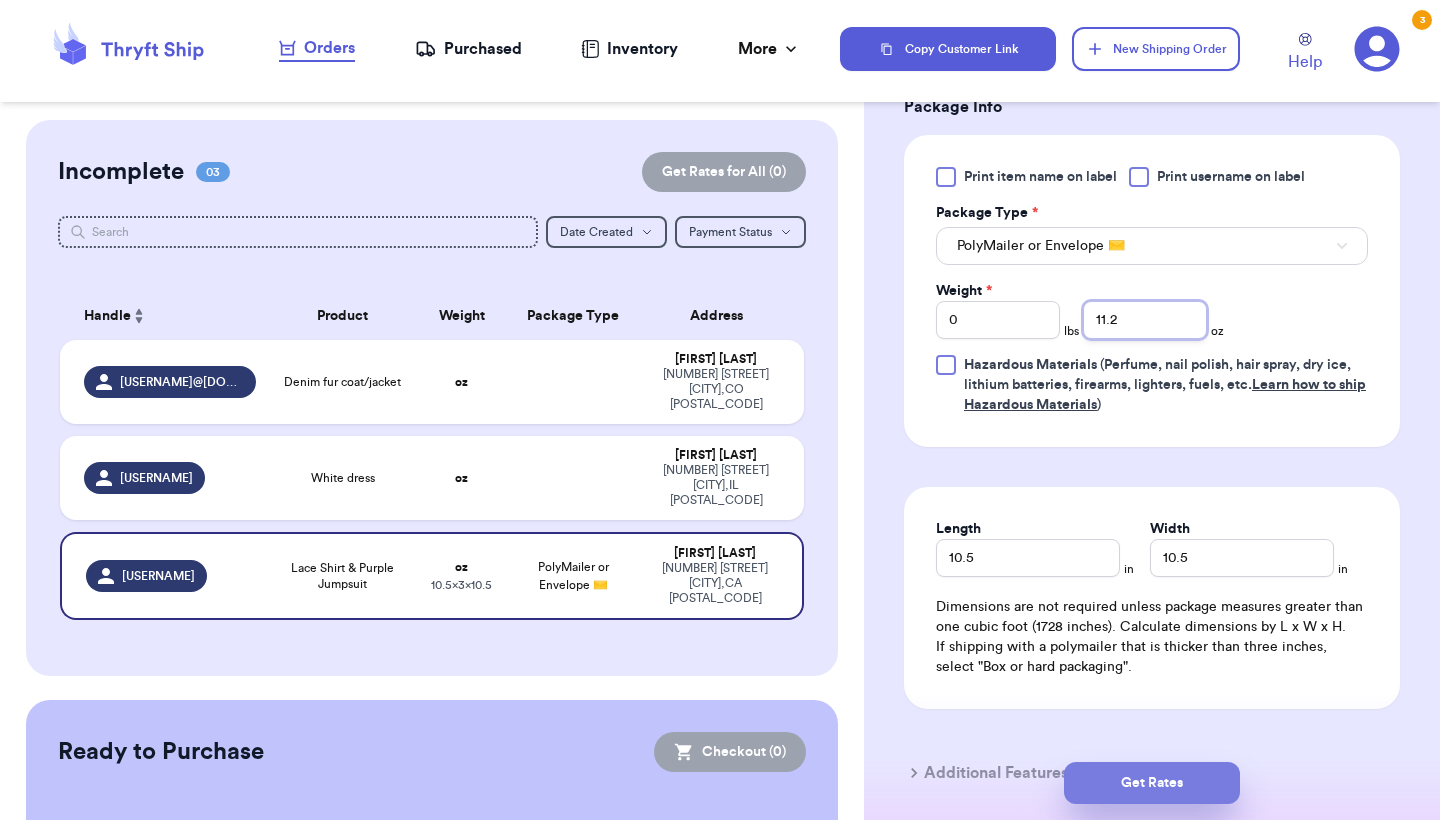 type on "11.2" 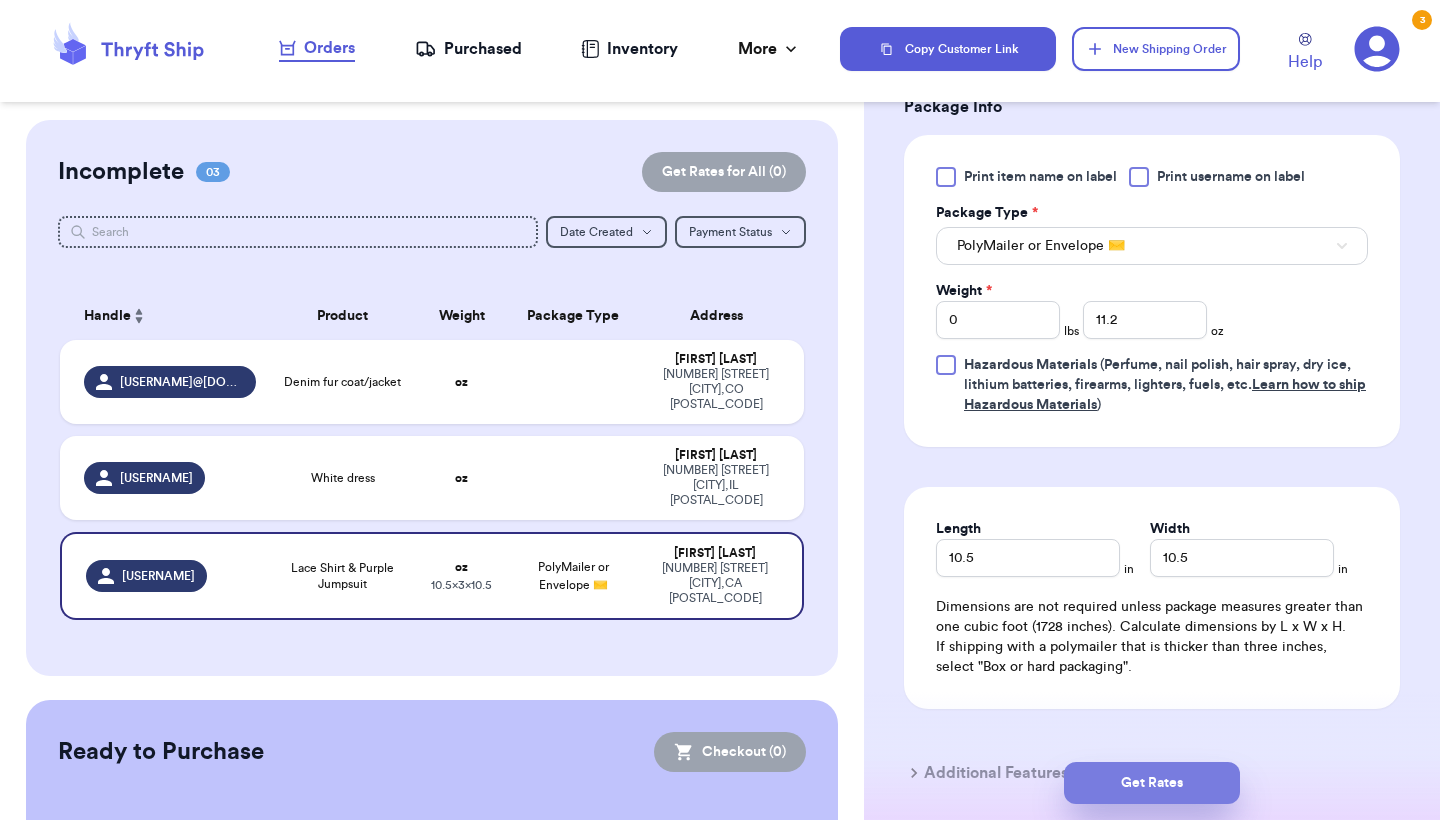 click on "Get Rates" at bounding box center [1152, 783] 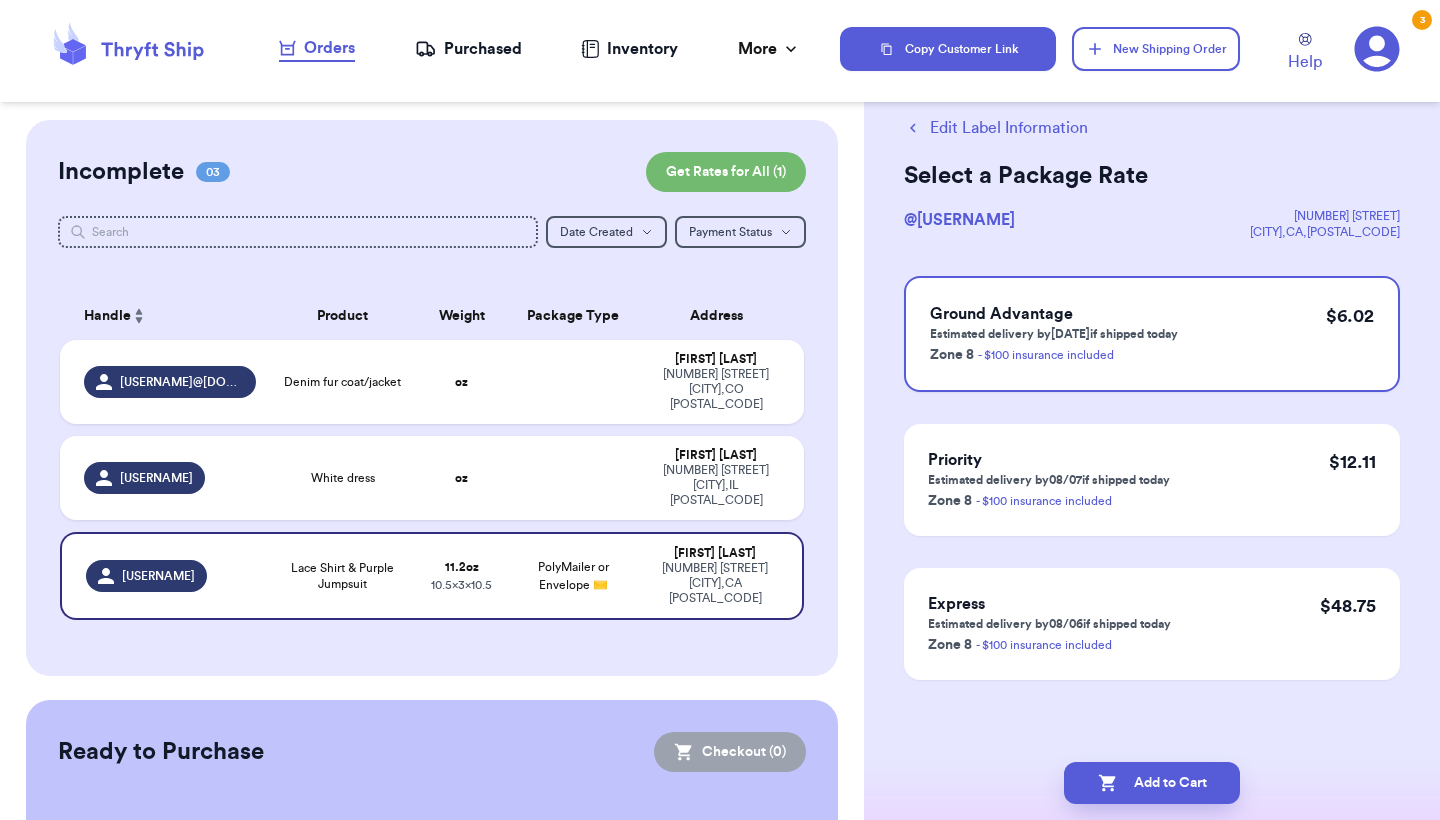 scroll, scrollTop: 0, scrollLeft: 0, axis: both 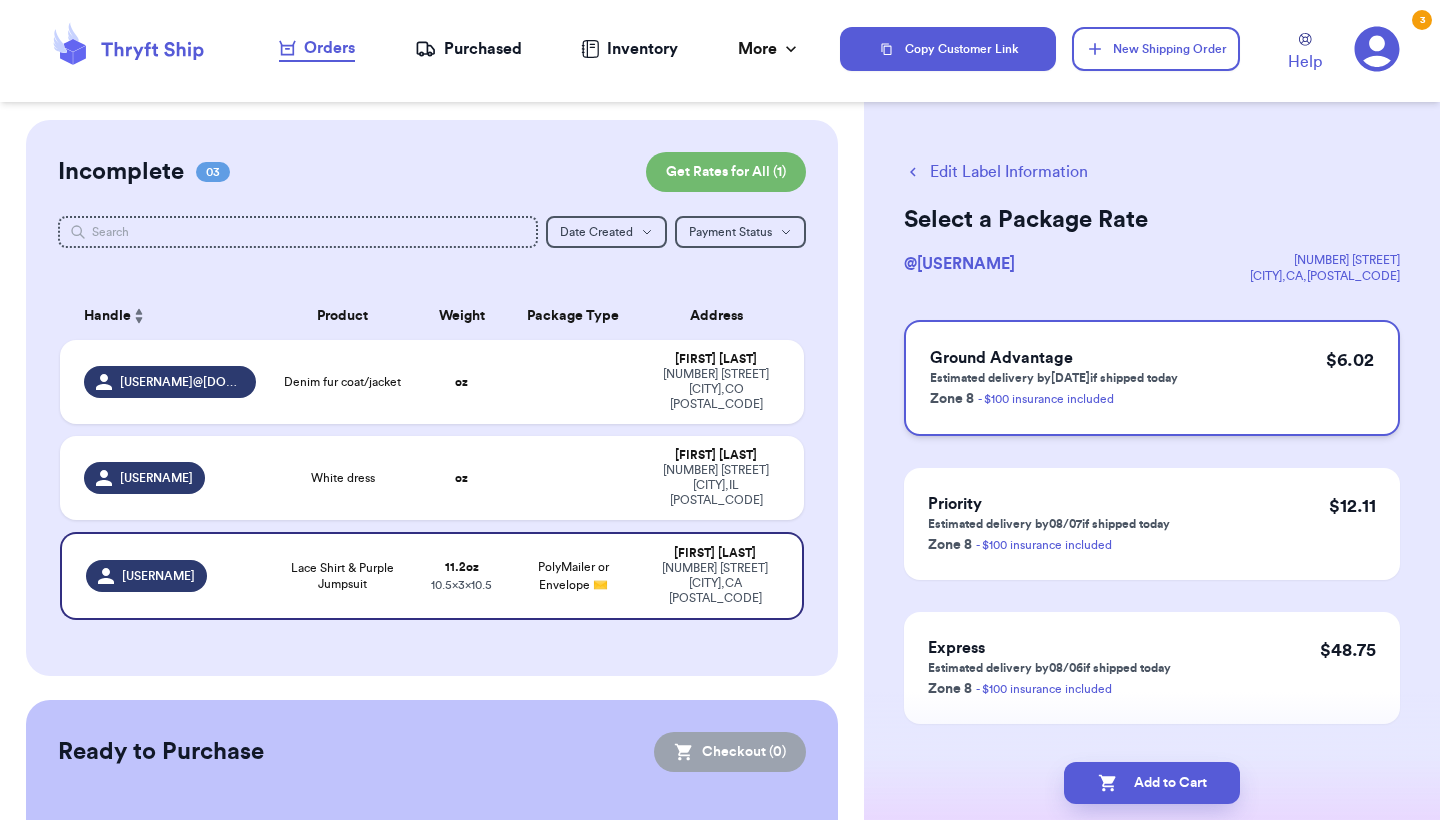 click on "[DELIVERY_SERVICE] Estimated delivery by [DATE] if shipped today Zone [NUMBER] - $[NUMBER] insurance included $[PRICE]" at bounding box center (1152, 378) 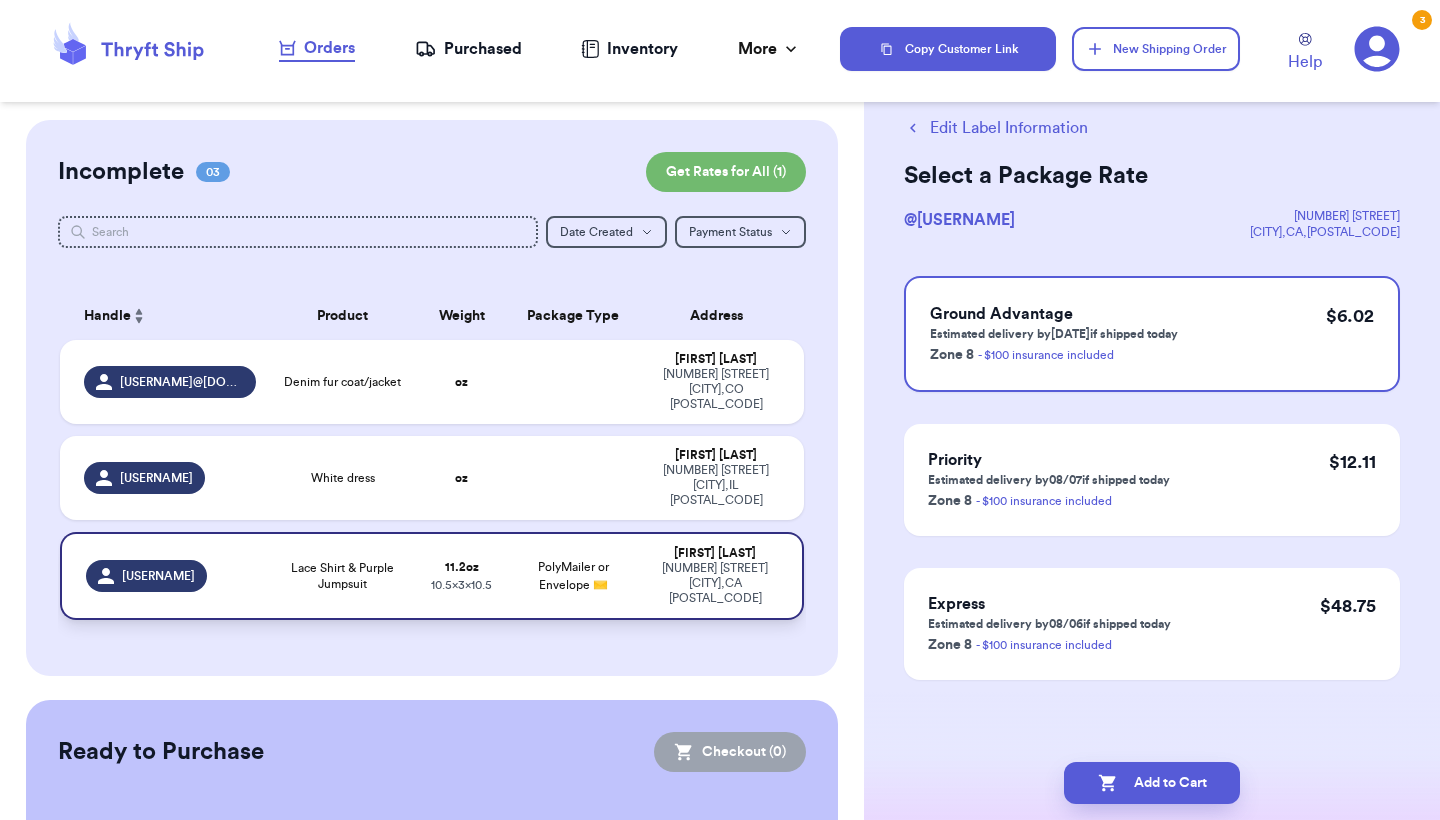 scroll, scrollTop: 44, scrollLeft: 0, axis: vertical 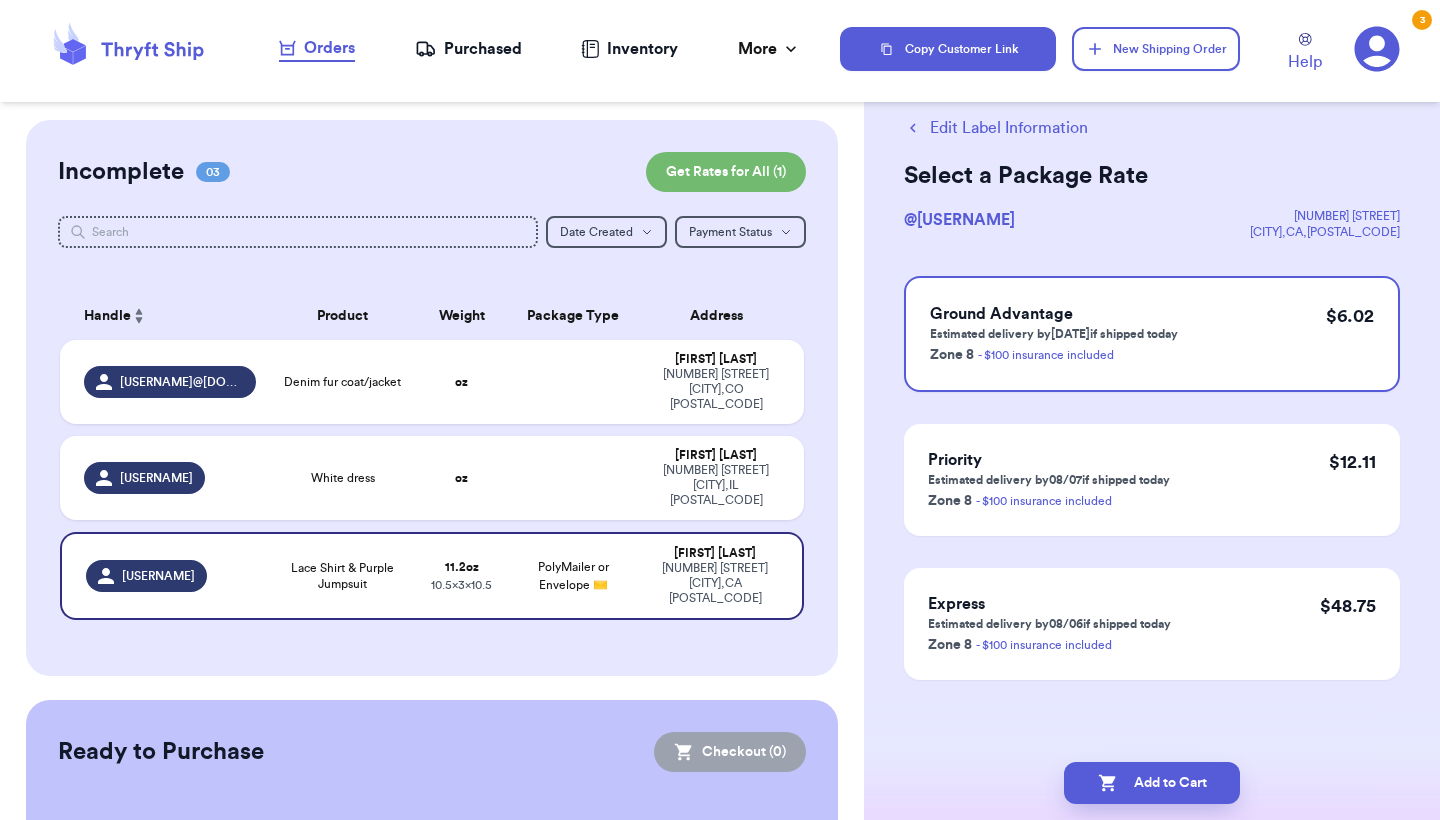 click on "Edit Label Information" at bounding box center (996, 128) 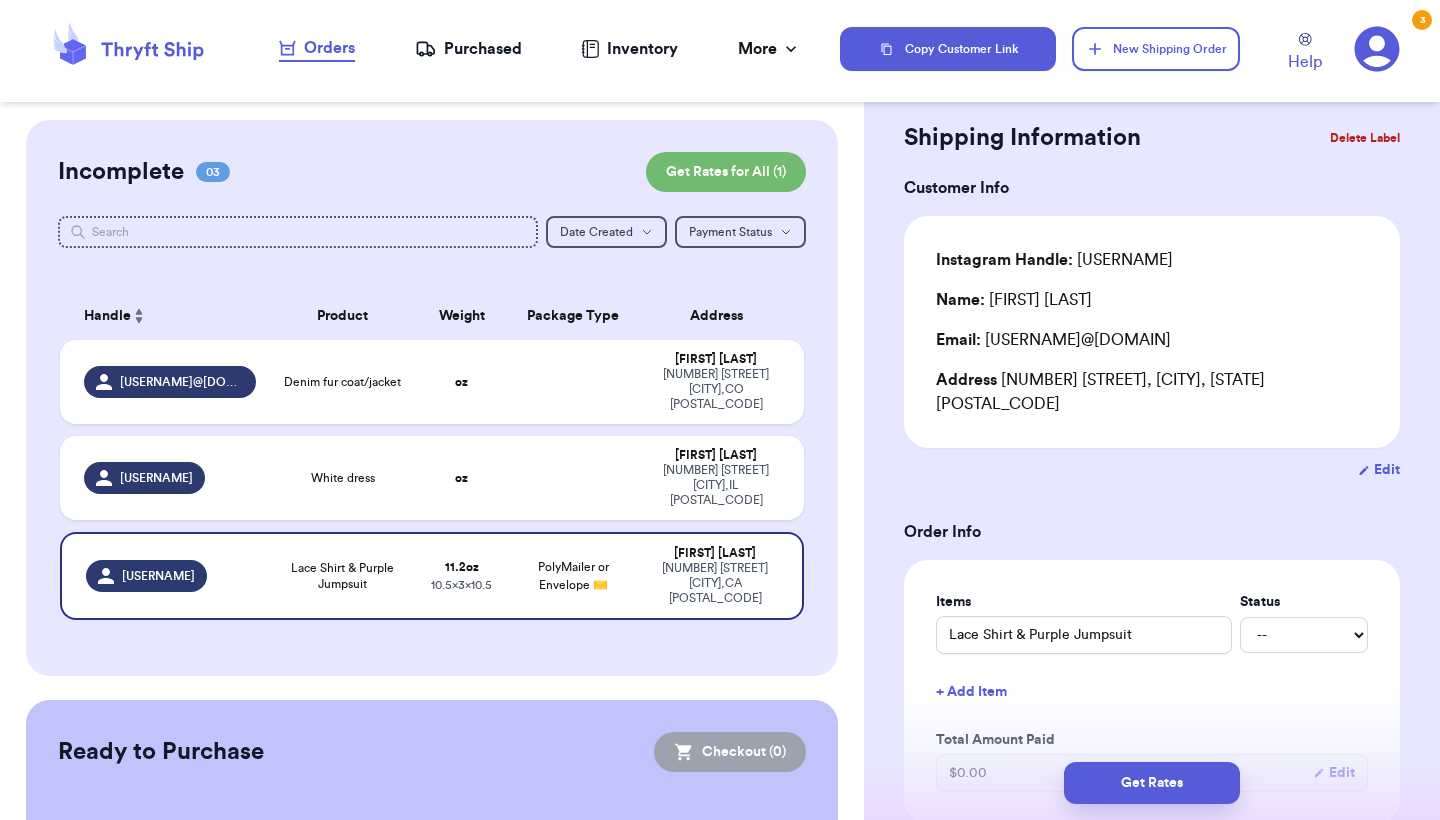 click on "Delete Label" at bounding box center (1365, 138) 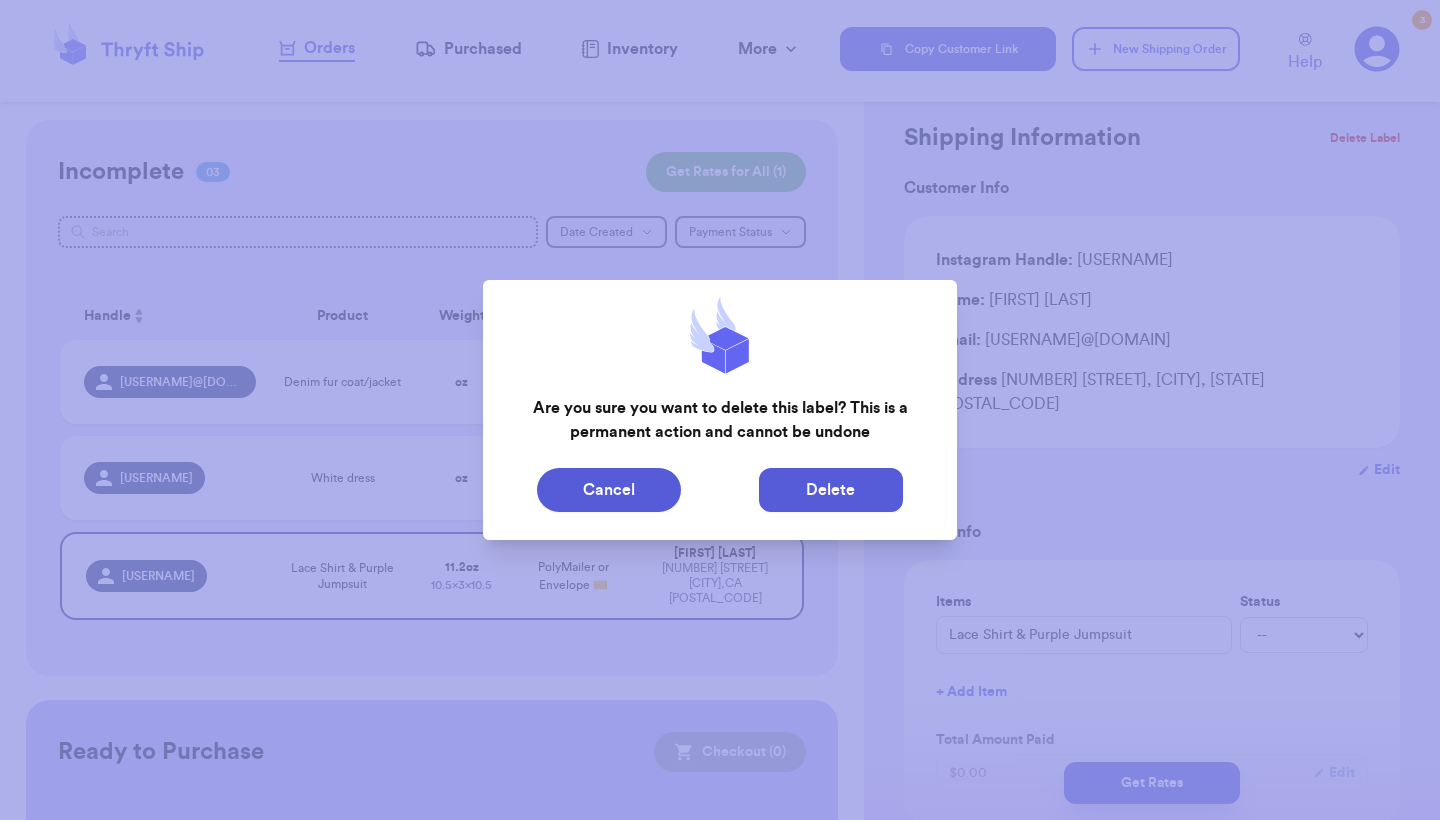 click on "Delete" at bounding box center [831, 490] 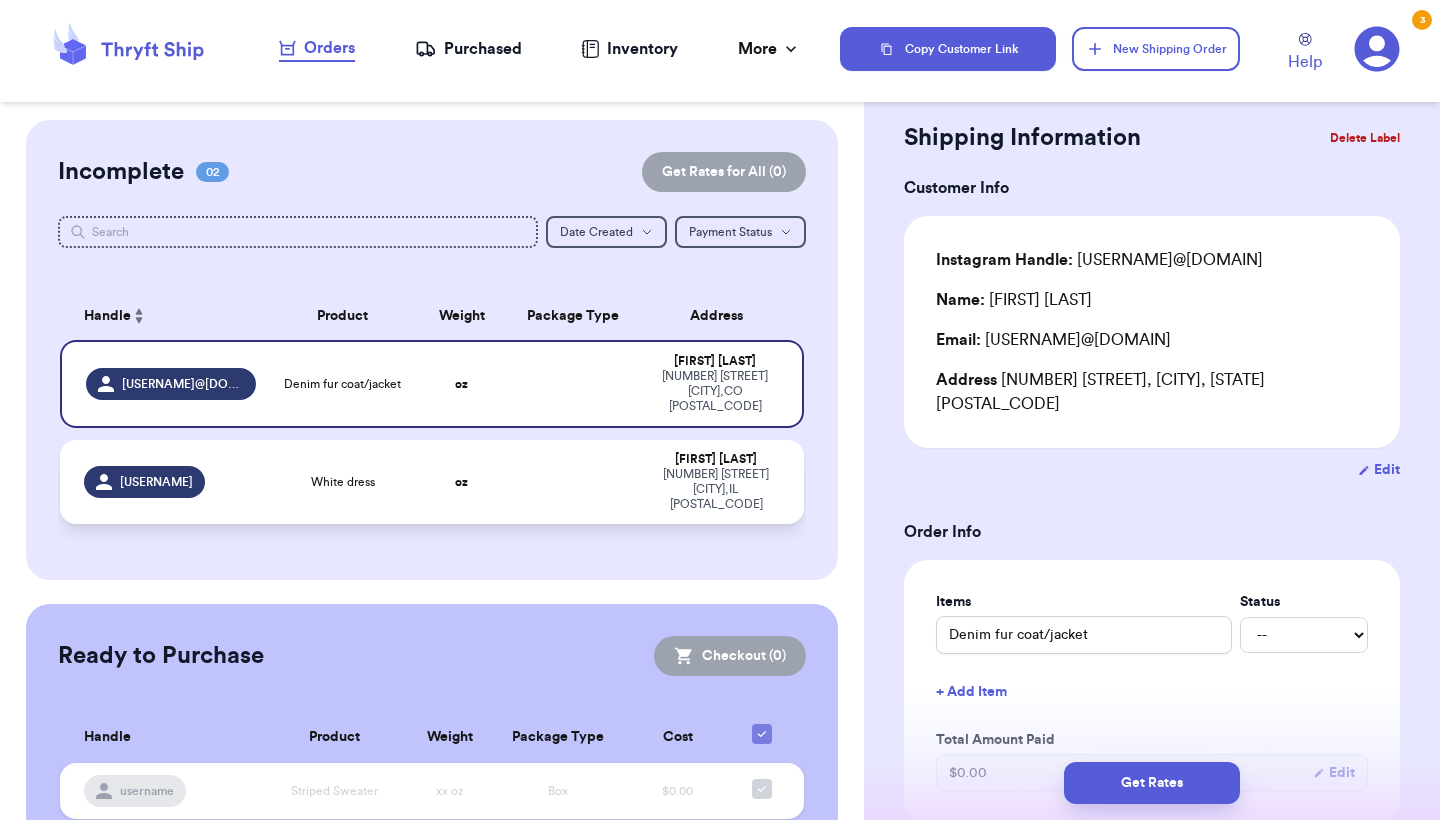 click at bounding box center [573, 482] 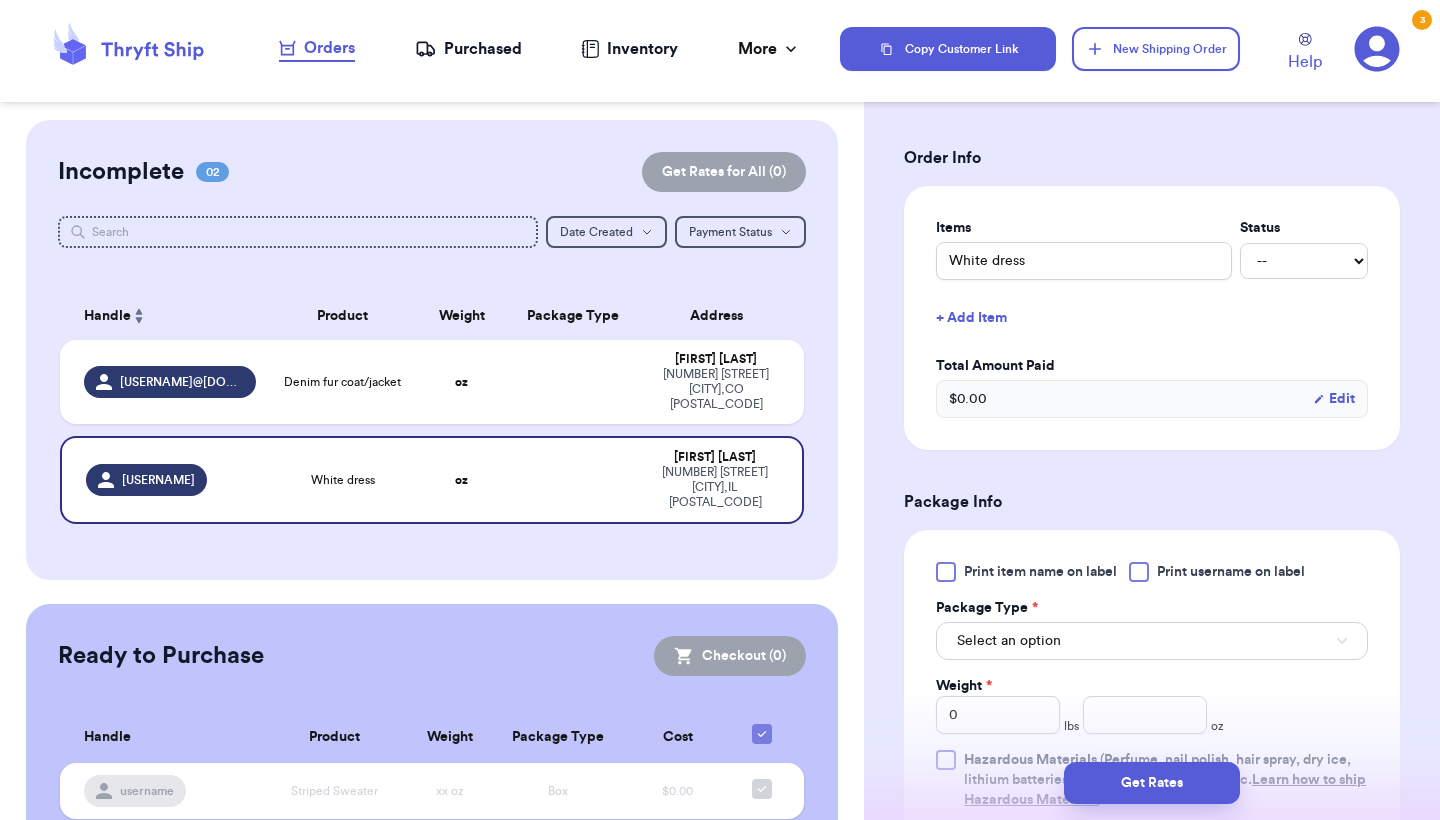 scroll, scrollTop: 594, scrollLeft: 0, axis: vertical 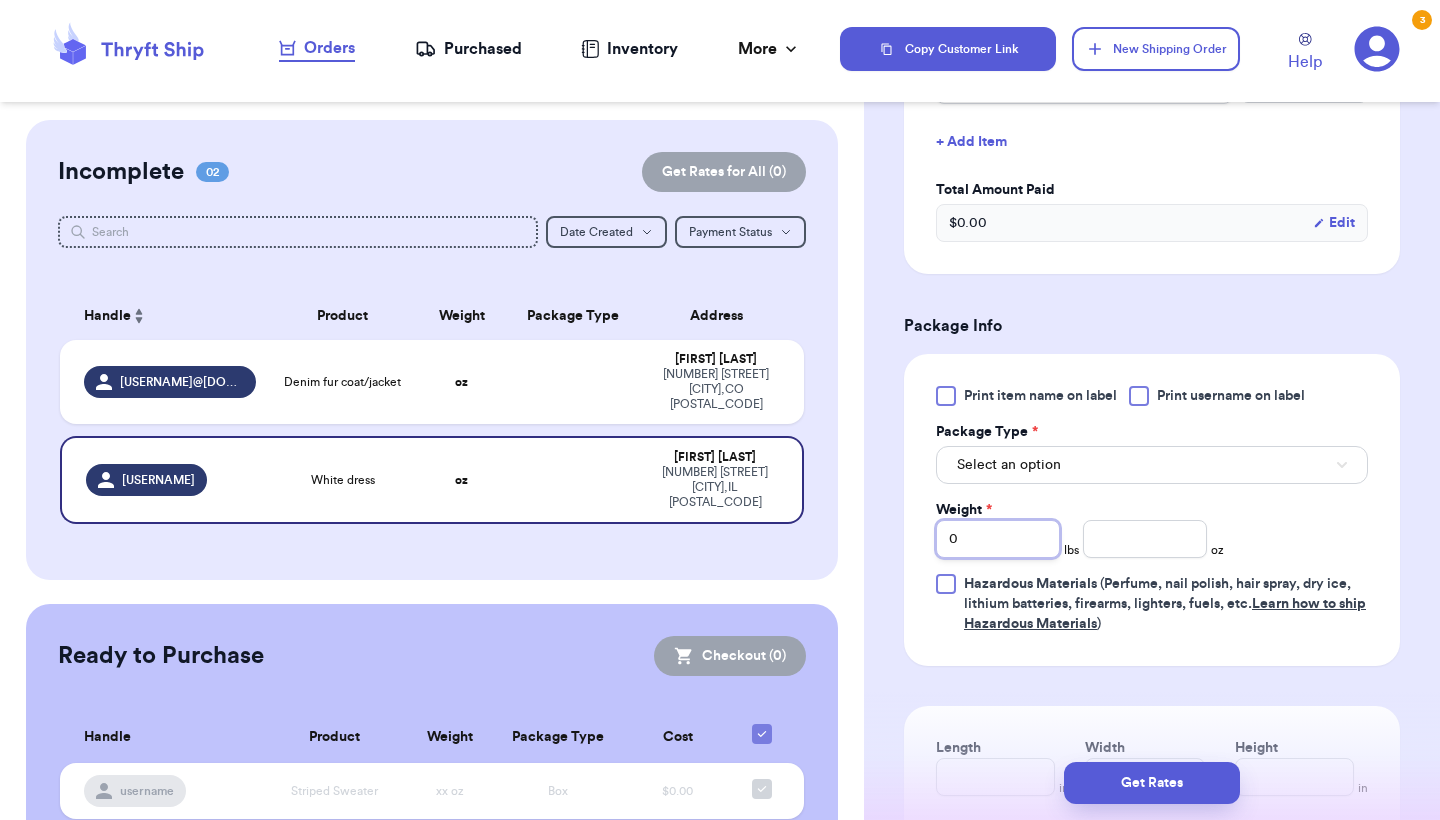 click on "0" at bounding box center (998, 539) 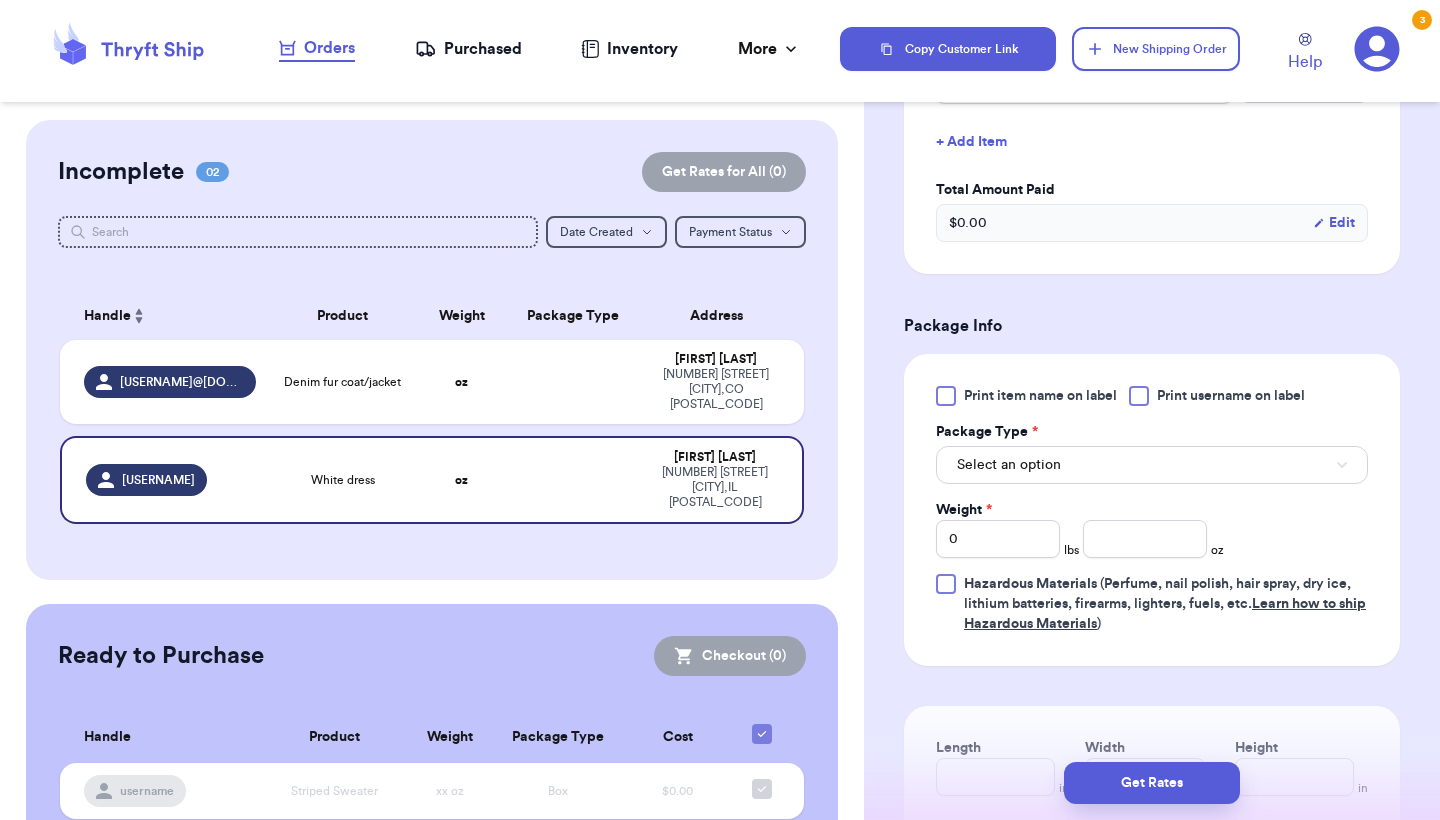 click on "Select an option" at bounding box center [1152, 465] 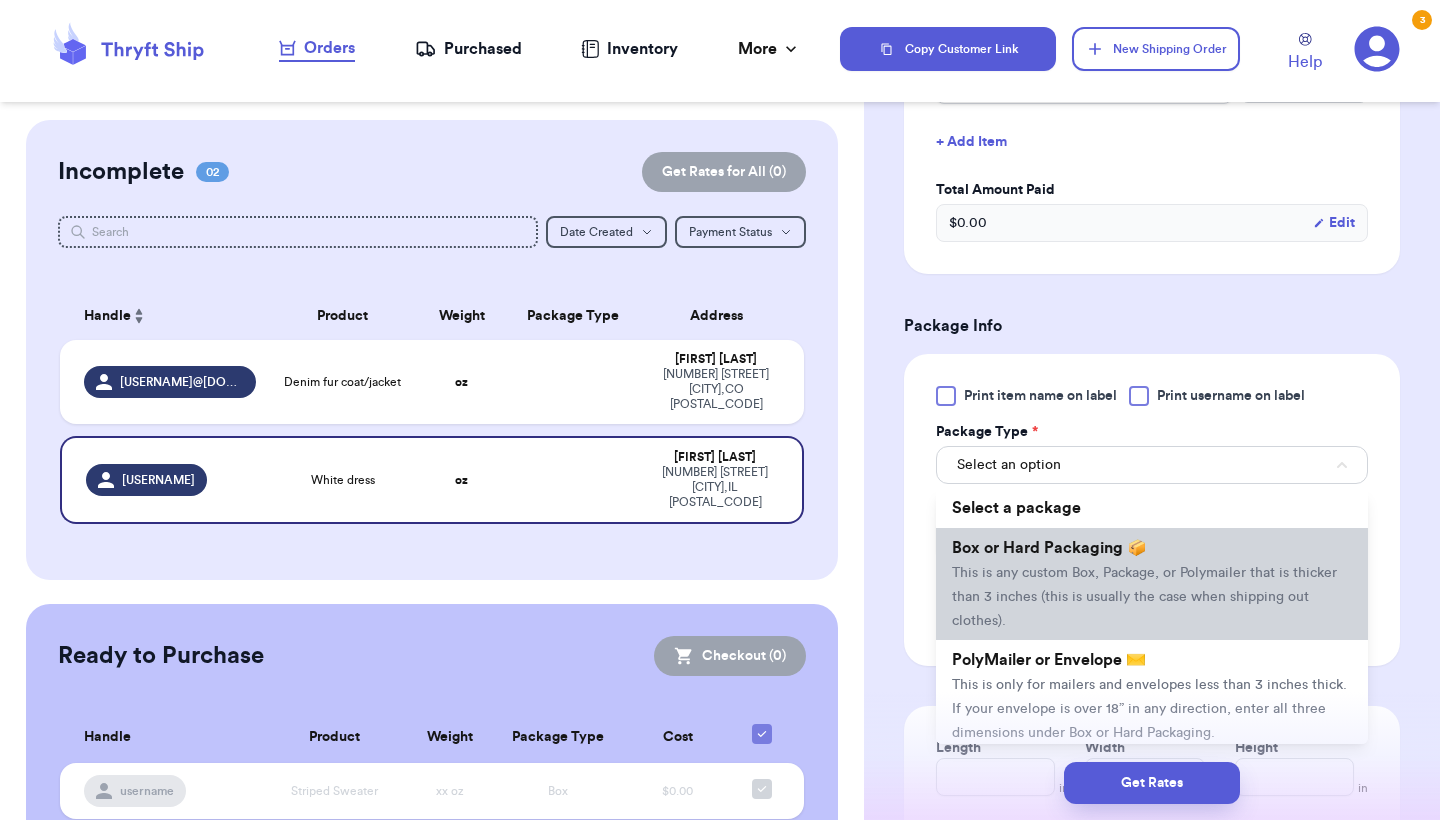 click on "Box or Hard Packaging 📦 This is any custom Box, Package, or Polymailer that is thicker than 3 inches (this is usually the case when shipping out clothes)." at bounding box center [1152, 584] 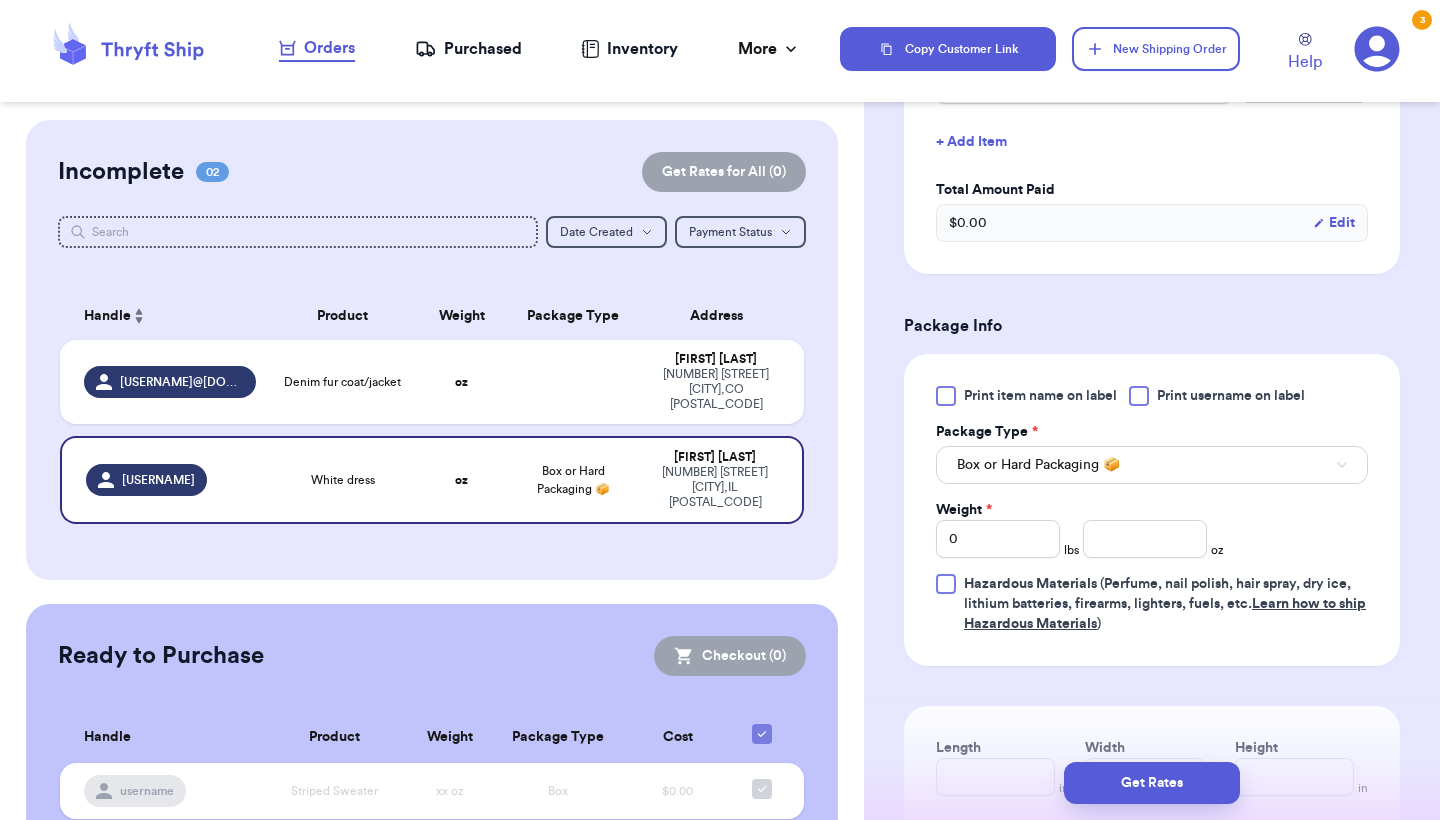click on "Box or Hard Packaging 📦" at bounding box center [1152, 465] 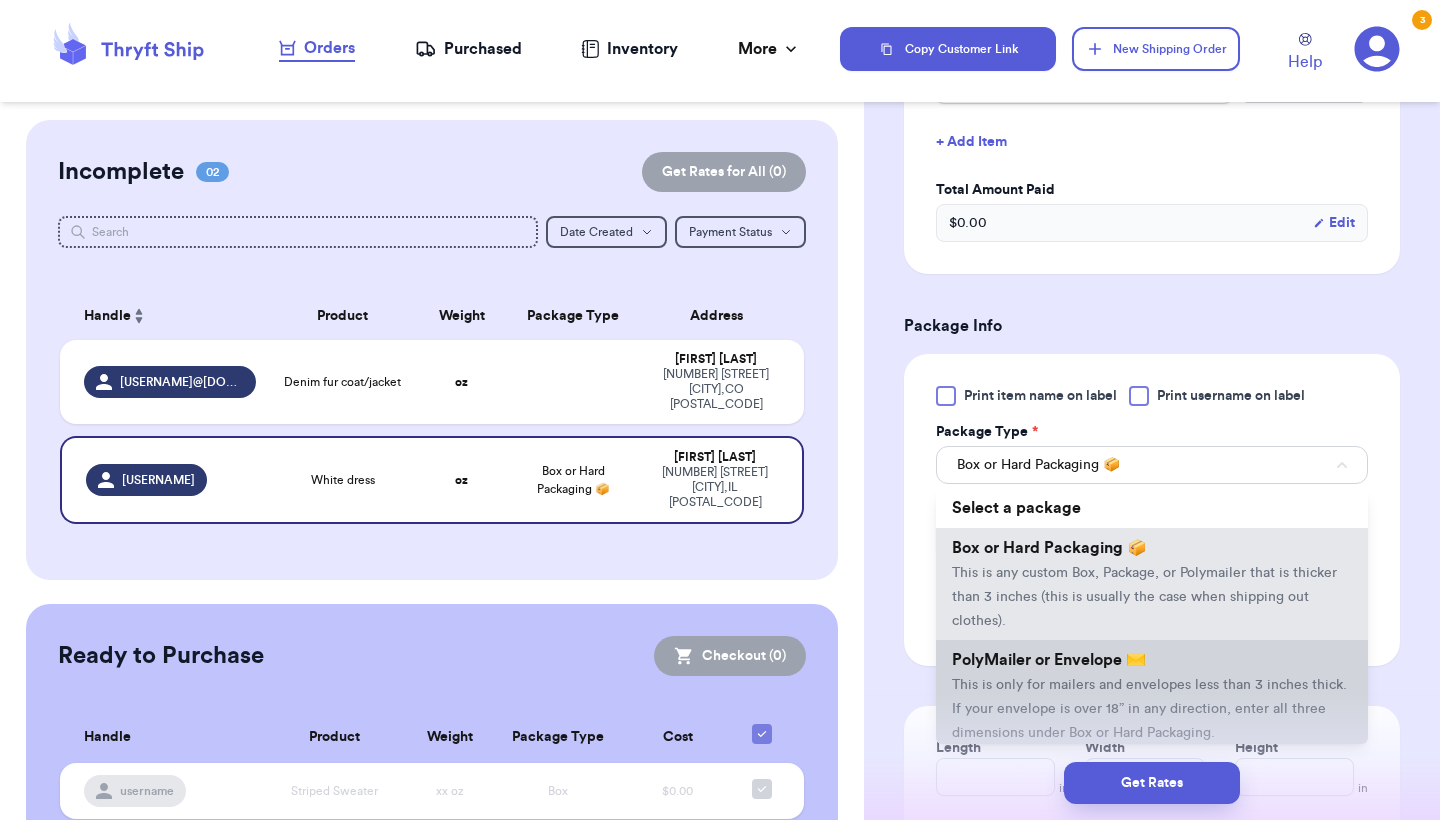 click on "This is only for mailers and envelopes less than 3 inches thick. If your envelope is over 18” in any direction, enter all three dimensions under Box or Hard Packaging." at bounding box center (1149, 709) 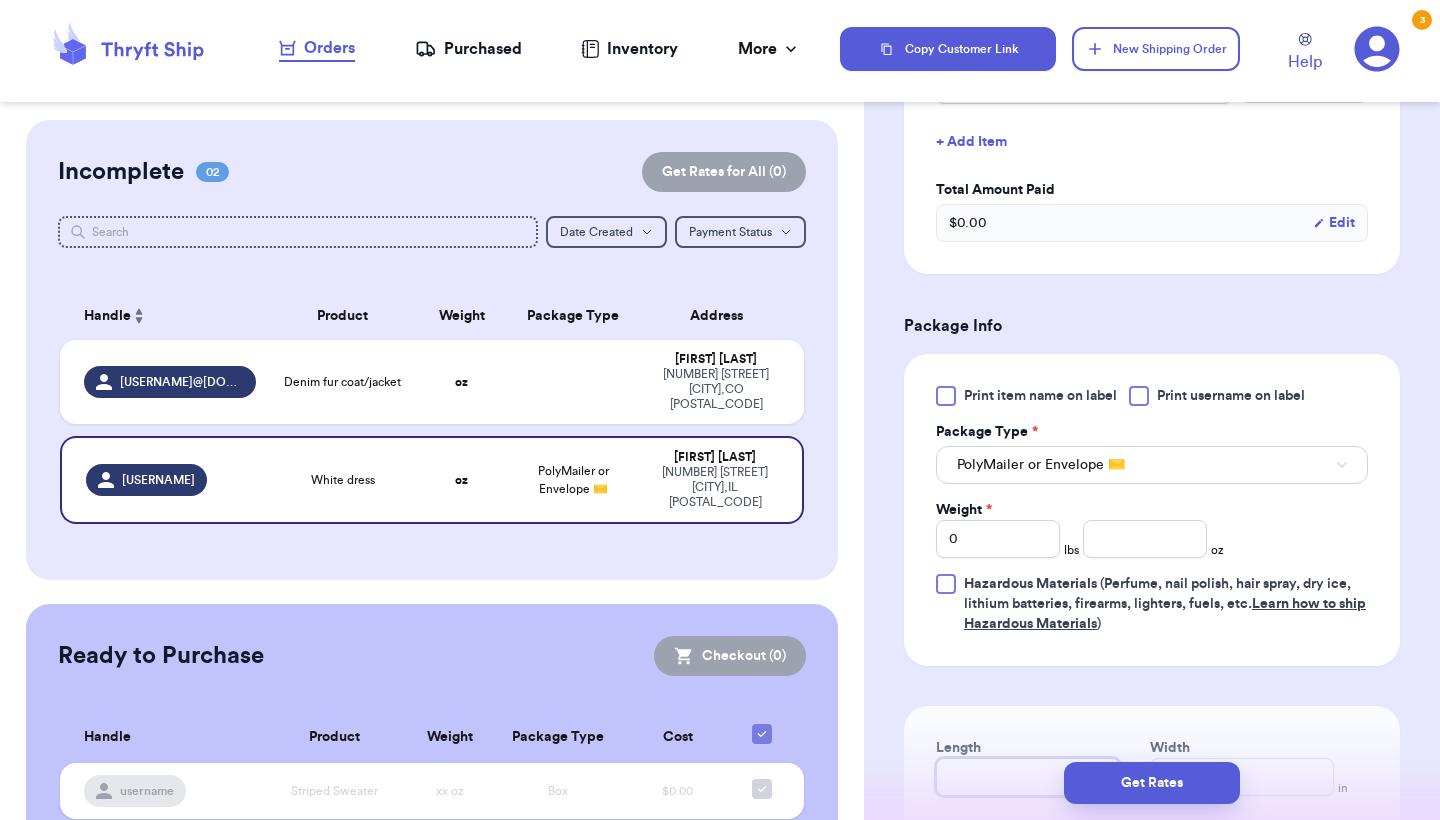click on "Length" at bounding box center [1028, 777] 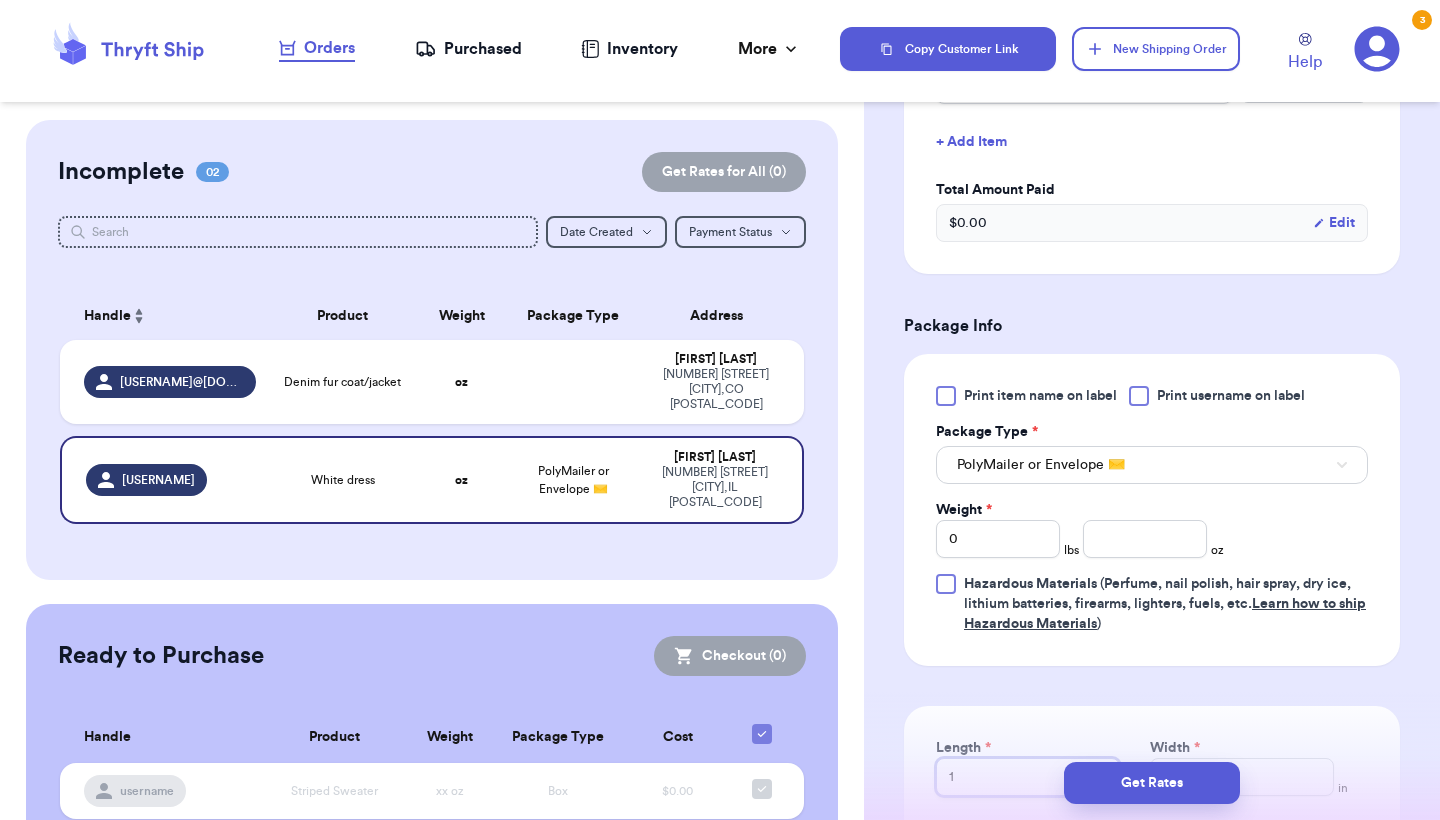 type 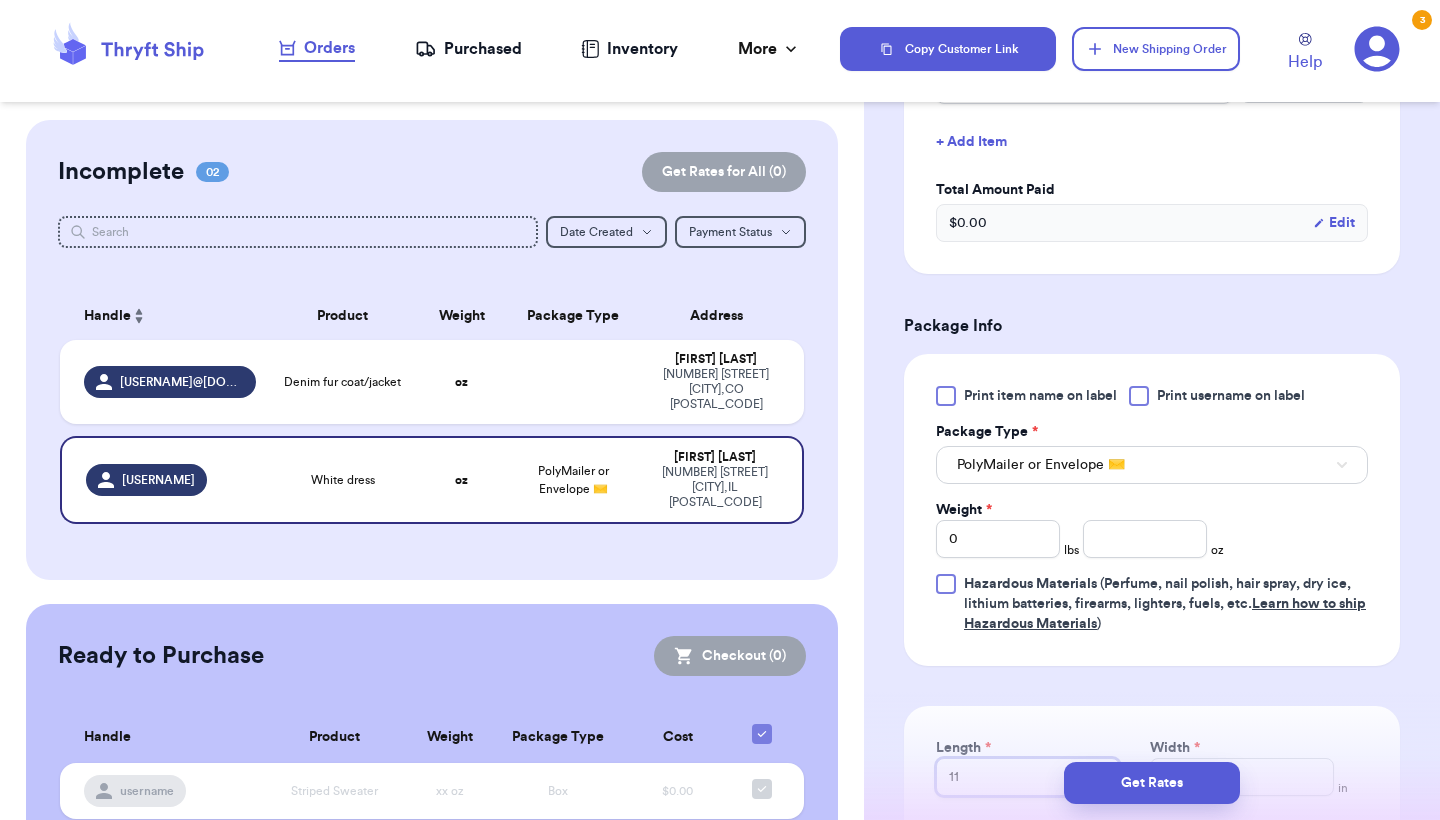 type on "11" 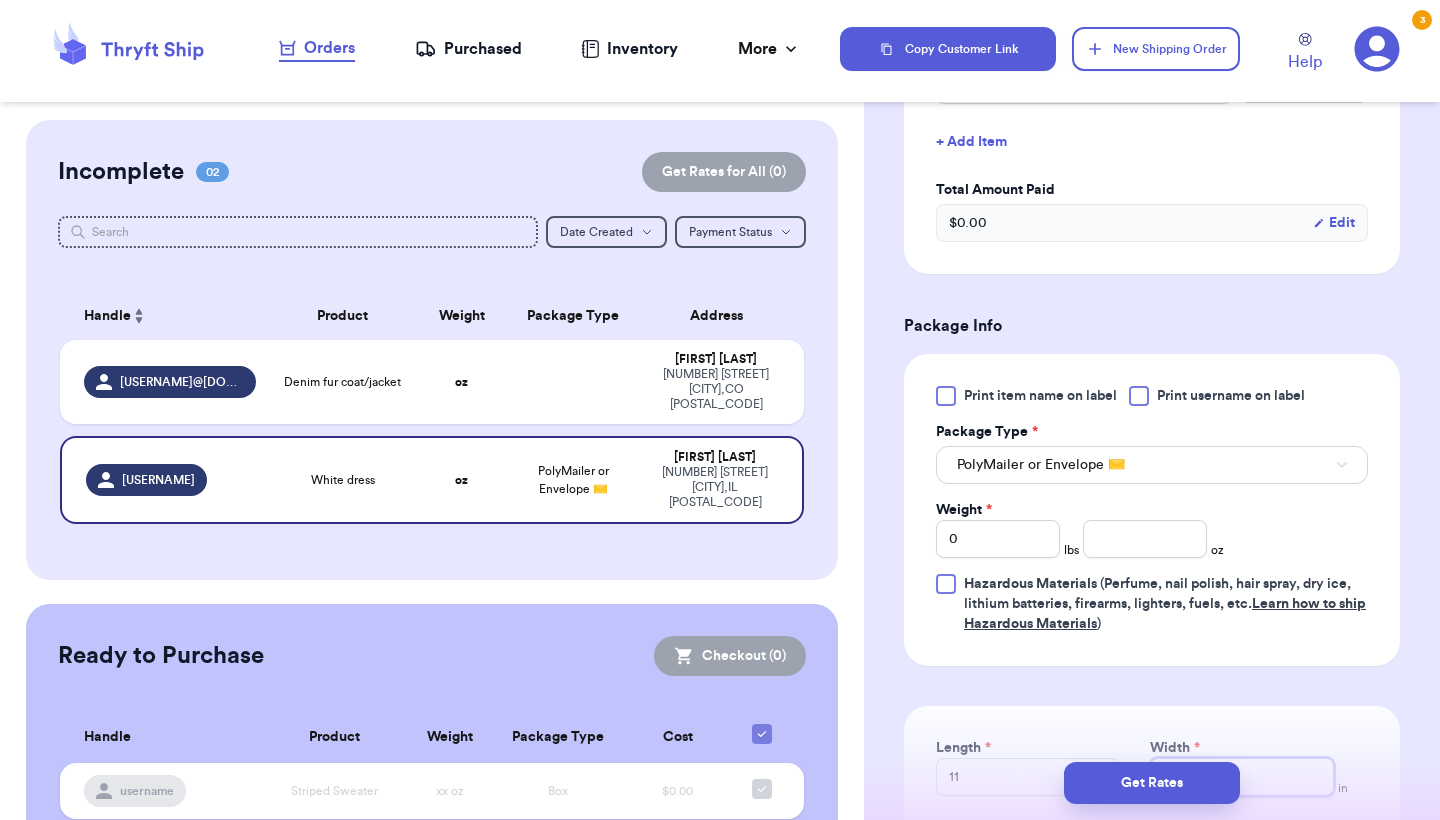 type 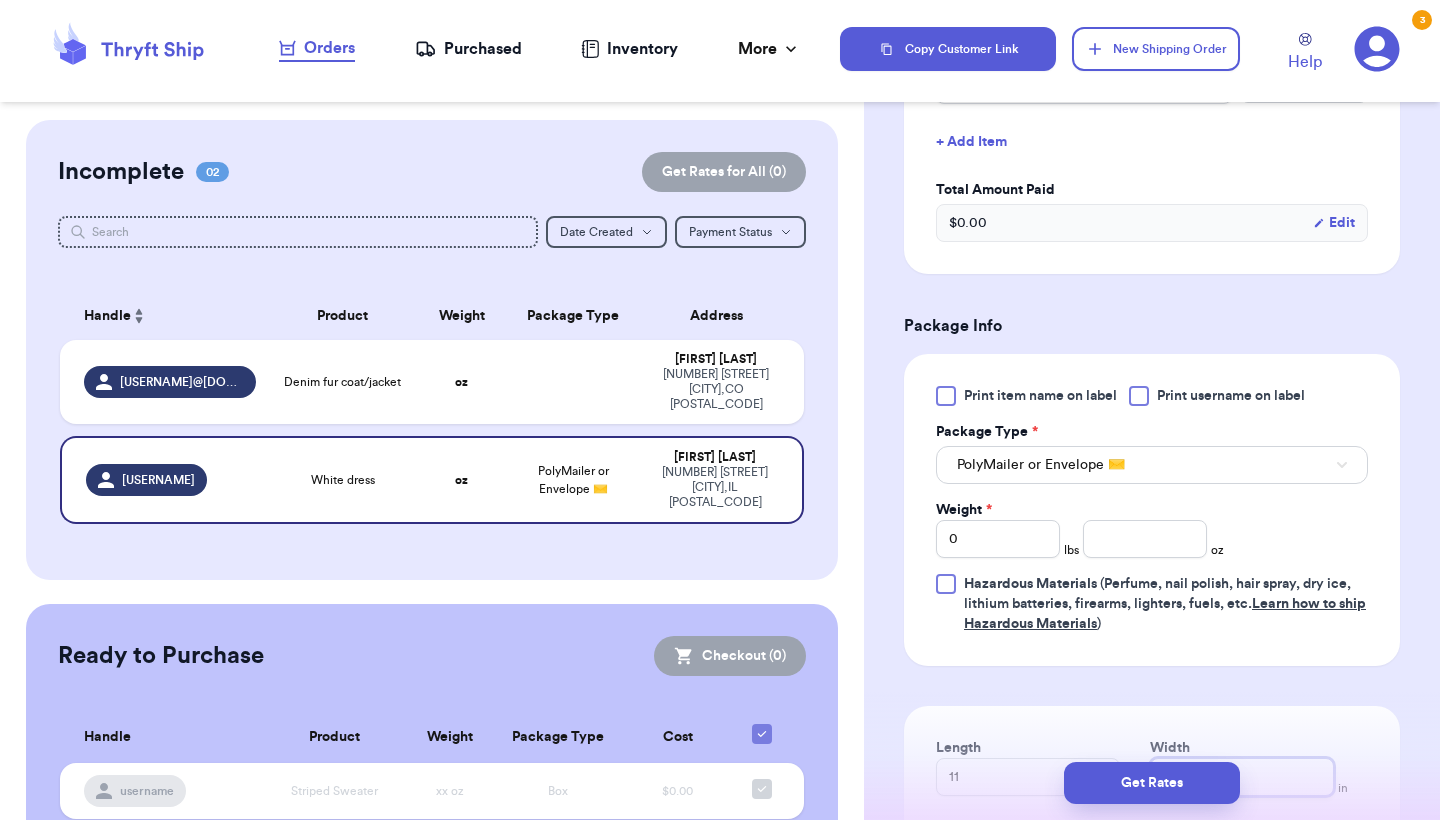 type 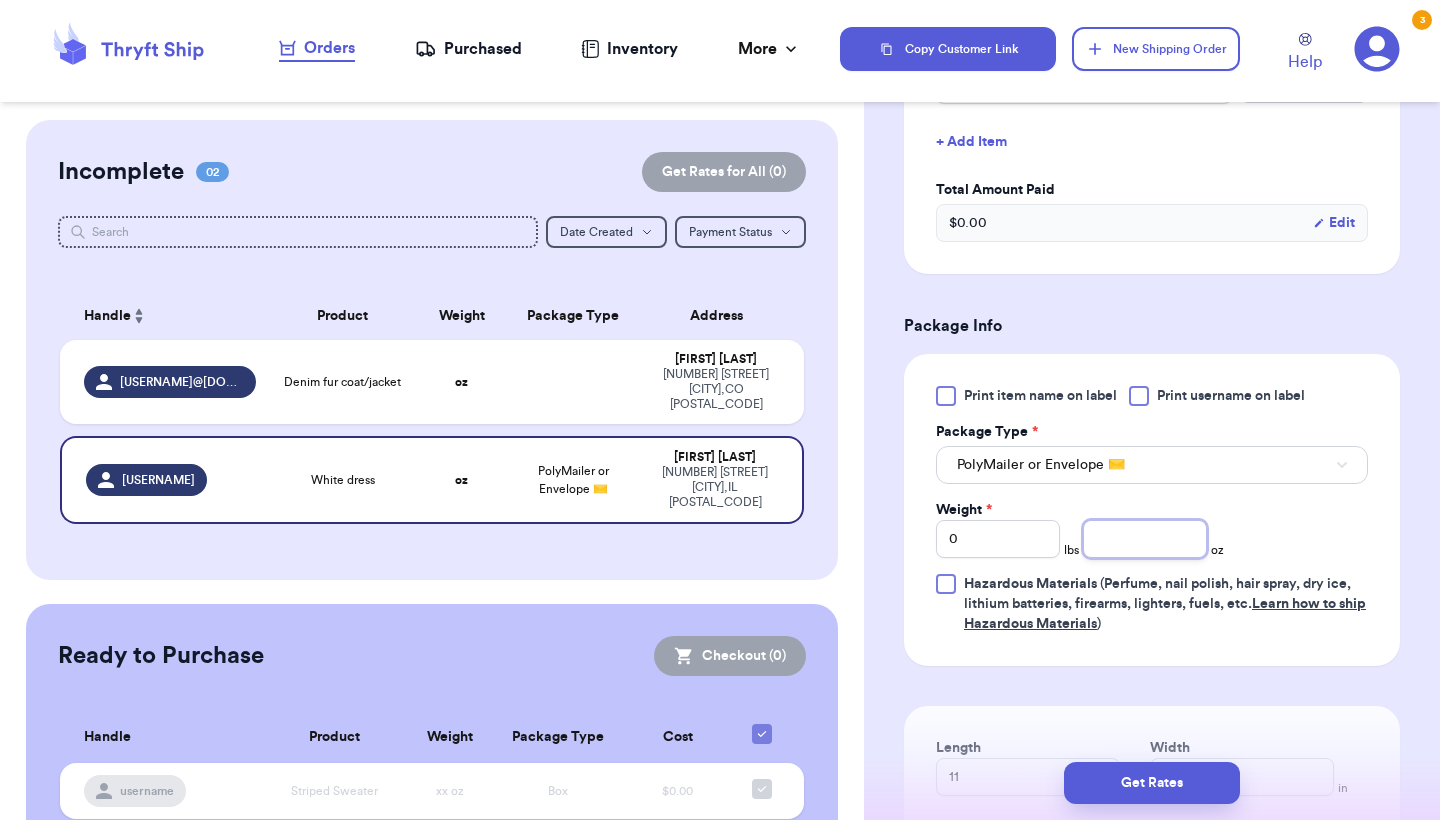 click at bounding box center [1145, 539] 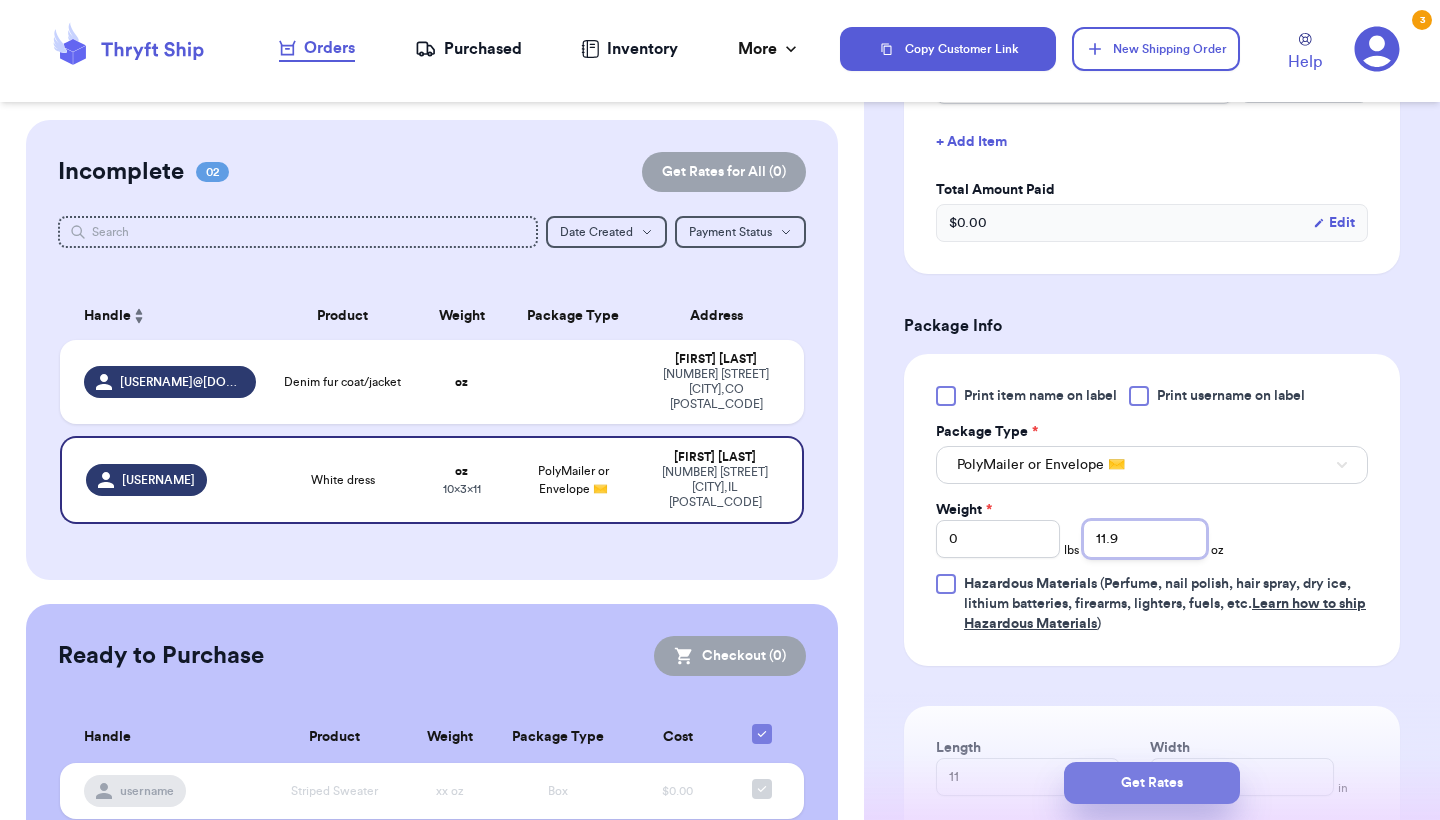 type on "11.9" 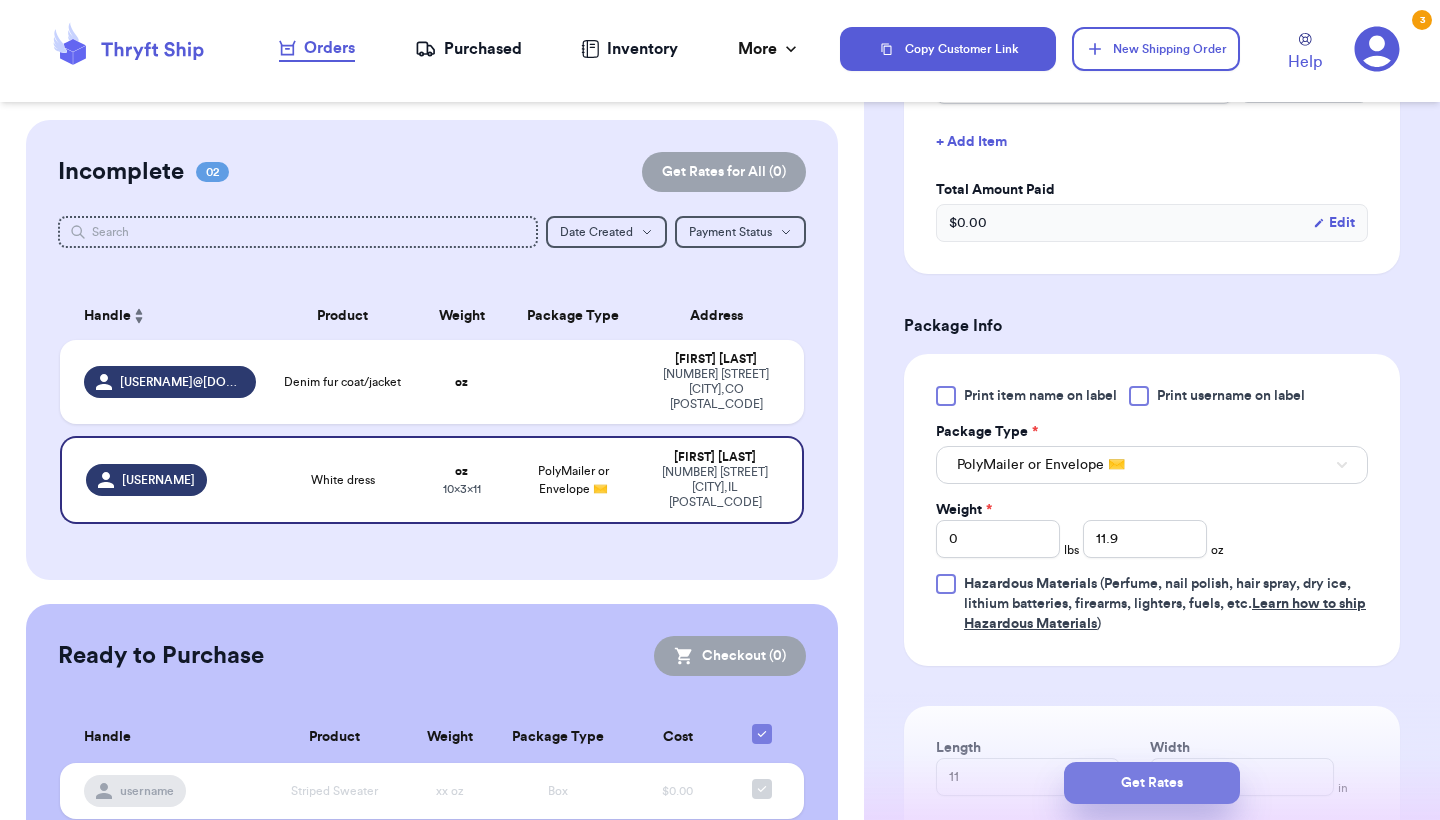 click on "Get Rates" at bounding box center [1152, 783] 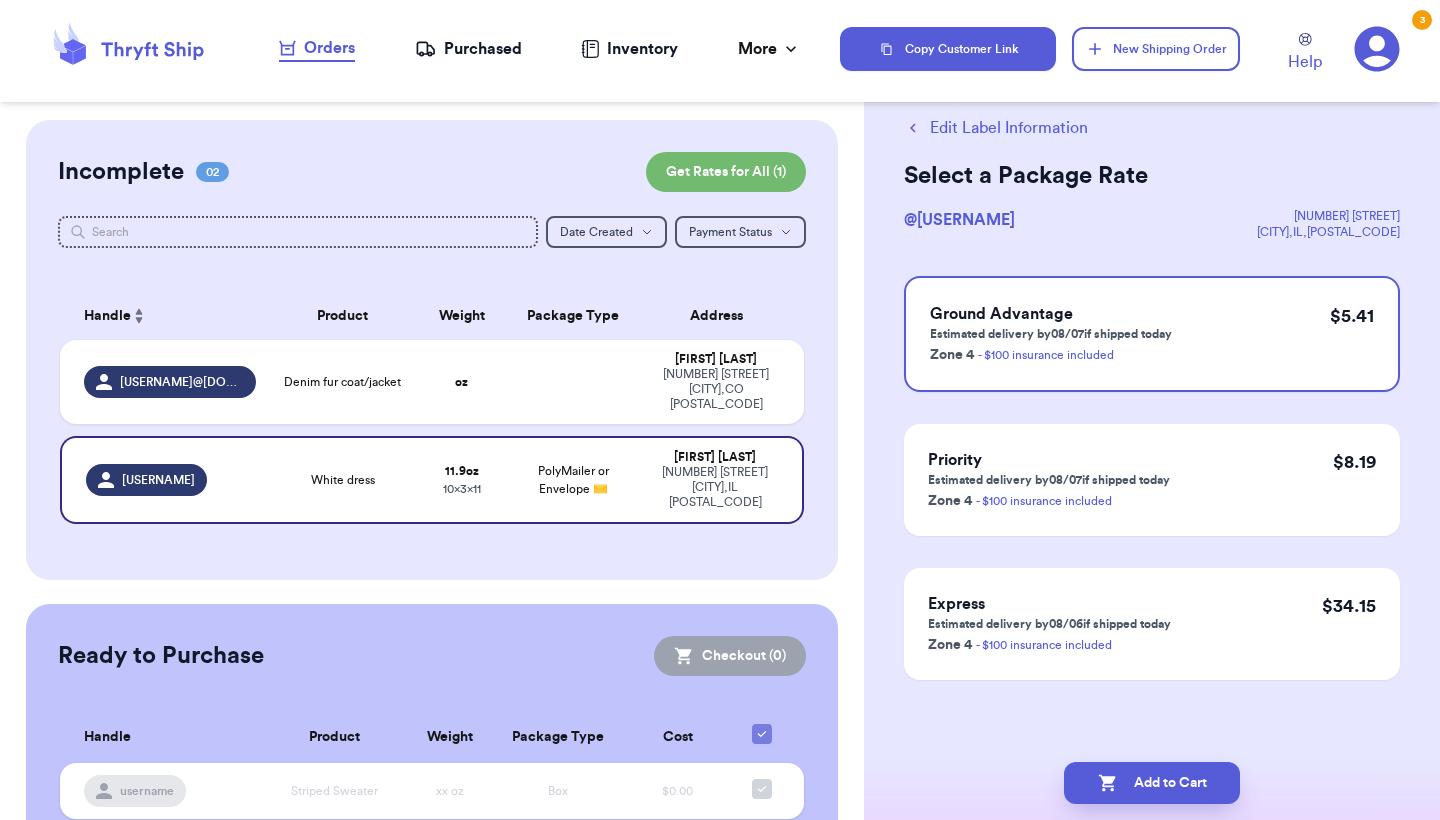 scroll, scrollTop: 0, scrollLeft: 0, axis: both 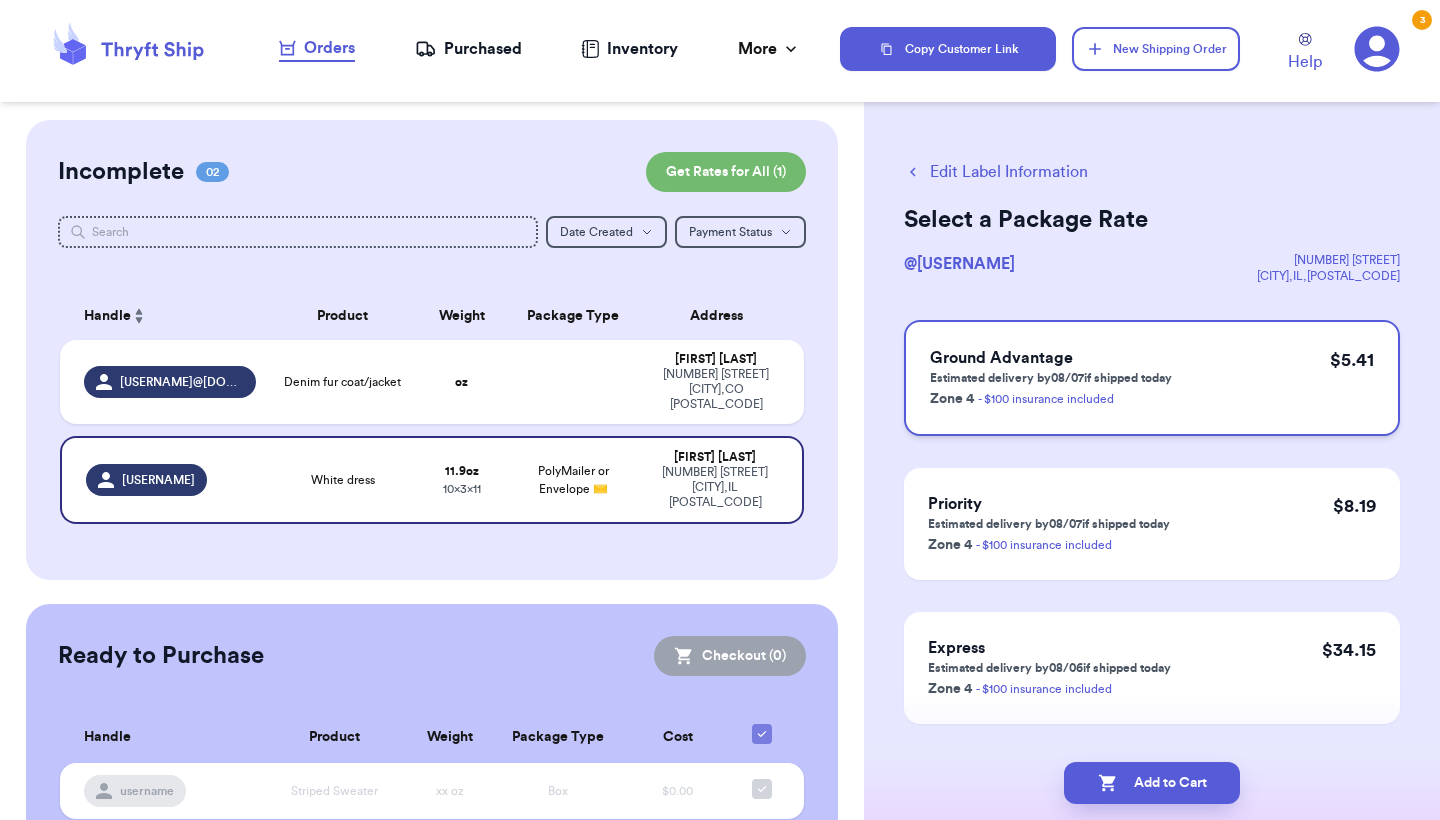 click on "[DELIVERY_SERVICE] Estimated delivery by [DATE] if shipped today Zone [NUMBER] - $[NUMBER] insurance included $[PRICE]" at bounding box center (1152, 378) 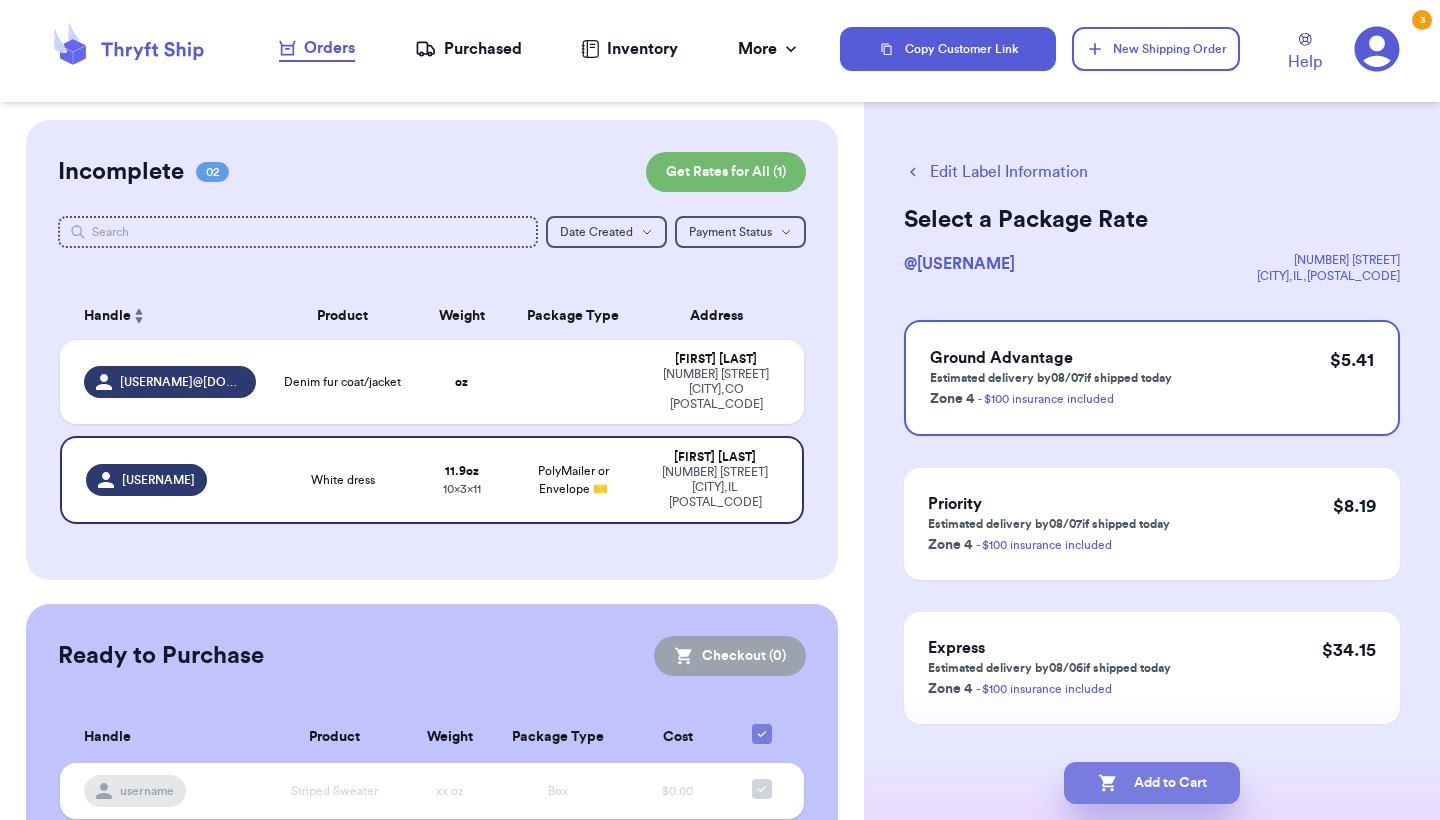 click on "Add to Cart" at bounding box center [1152, 783] 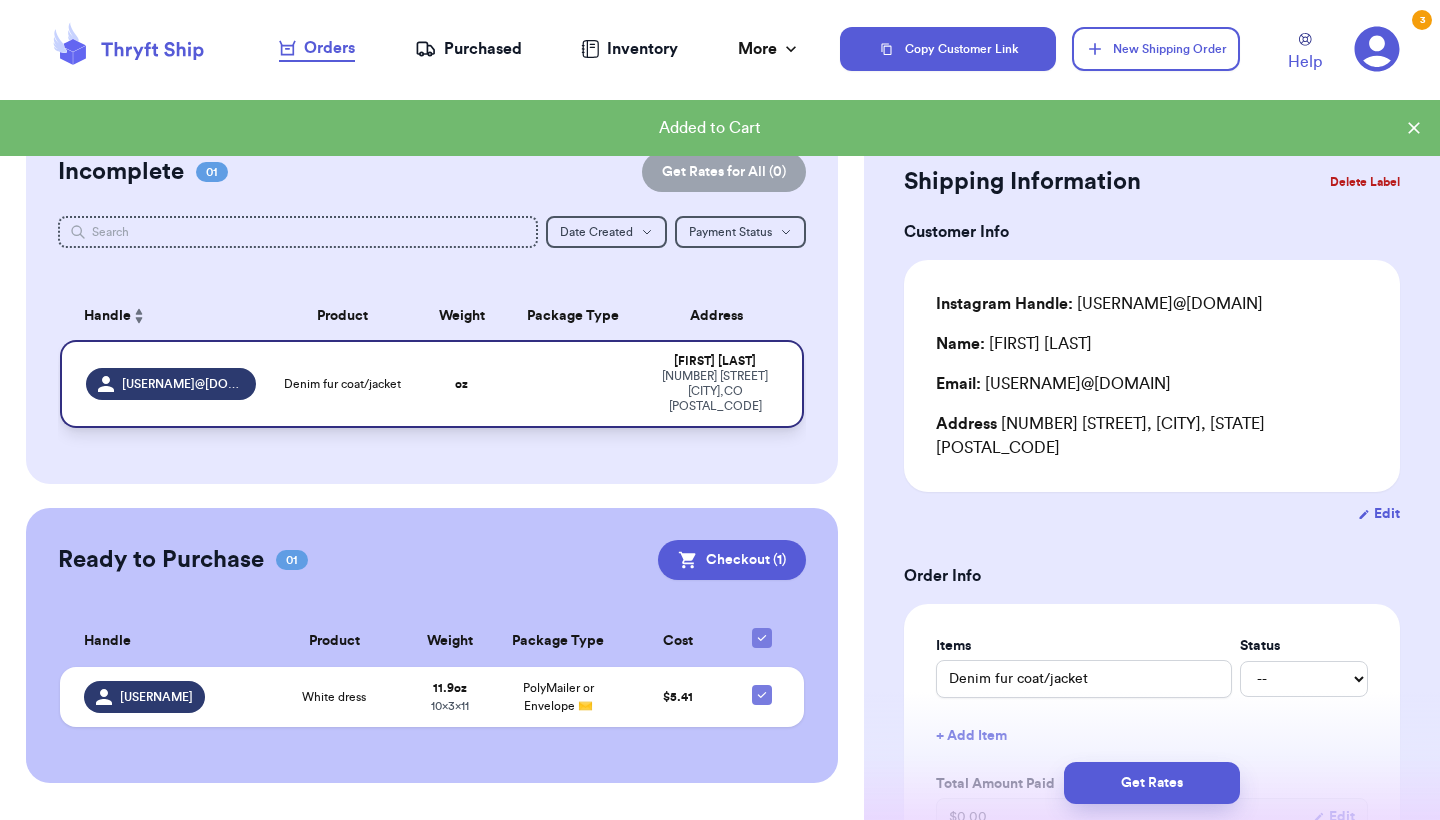 click on "[NUMBER] [STREET] [CITY] , [STATE] [POSTAL_CODE]" at bounding box center [715, 391] 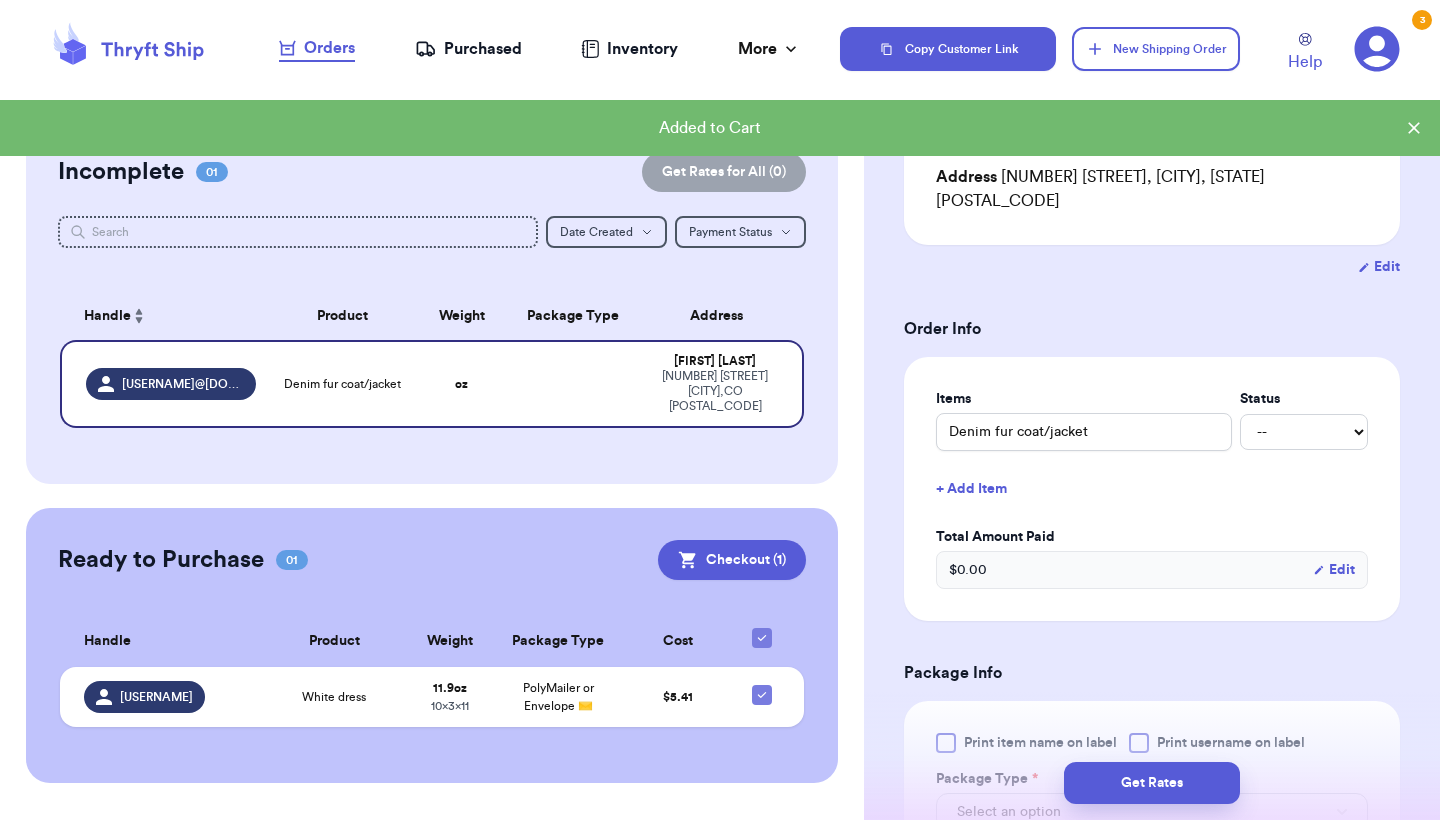 click on "$ 0.00 Edit" at bounding box center [1152, 570] 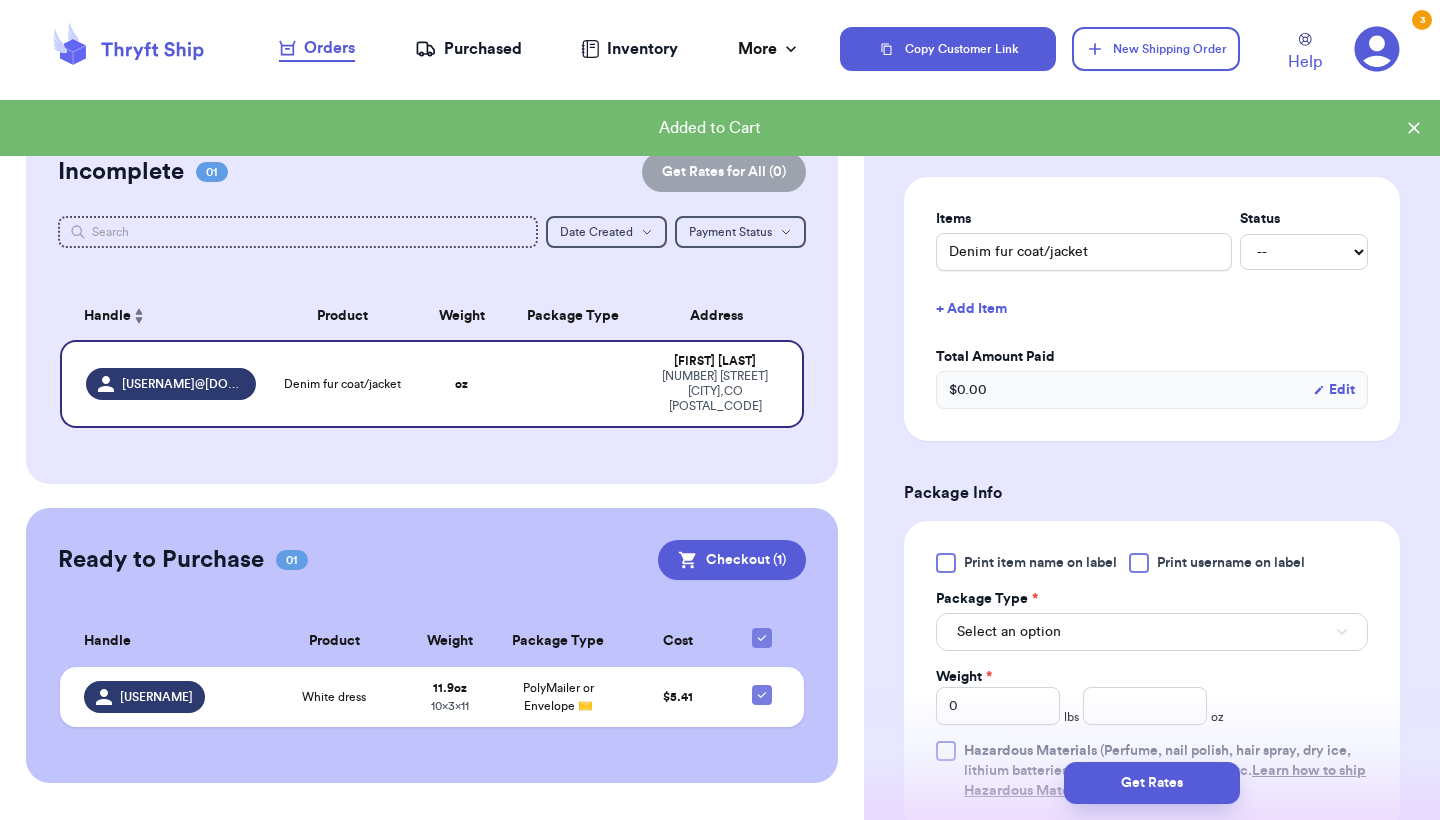 scroll, scrollTop: 490, scrollLeft: 0, axis: vertical 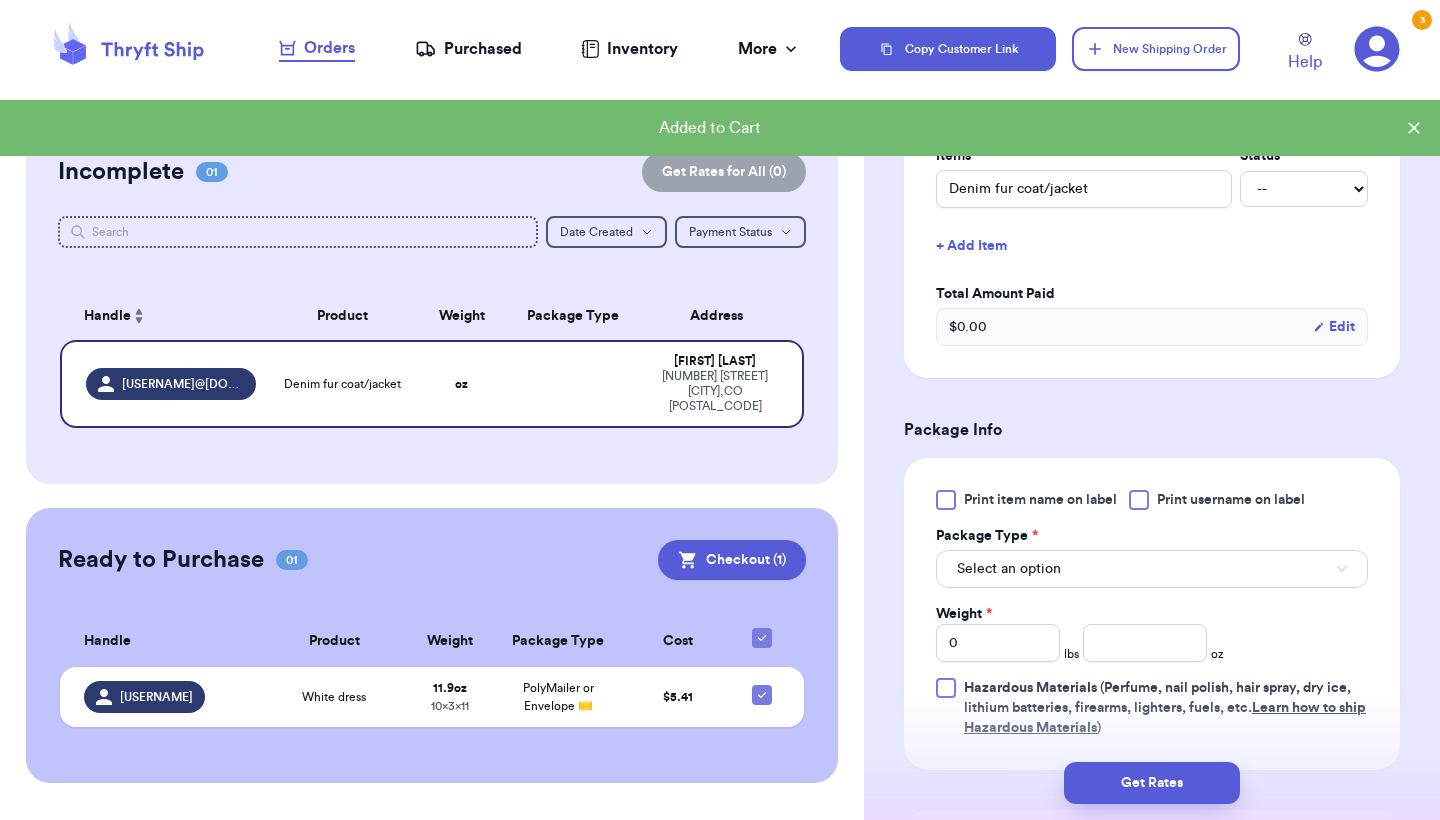 click on "Select an option" at bounding box center (1152, 569) 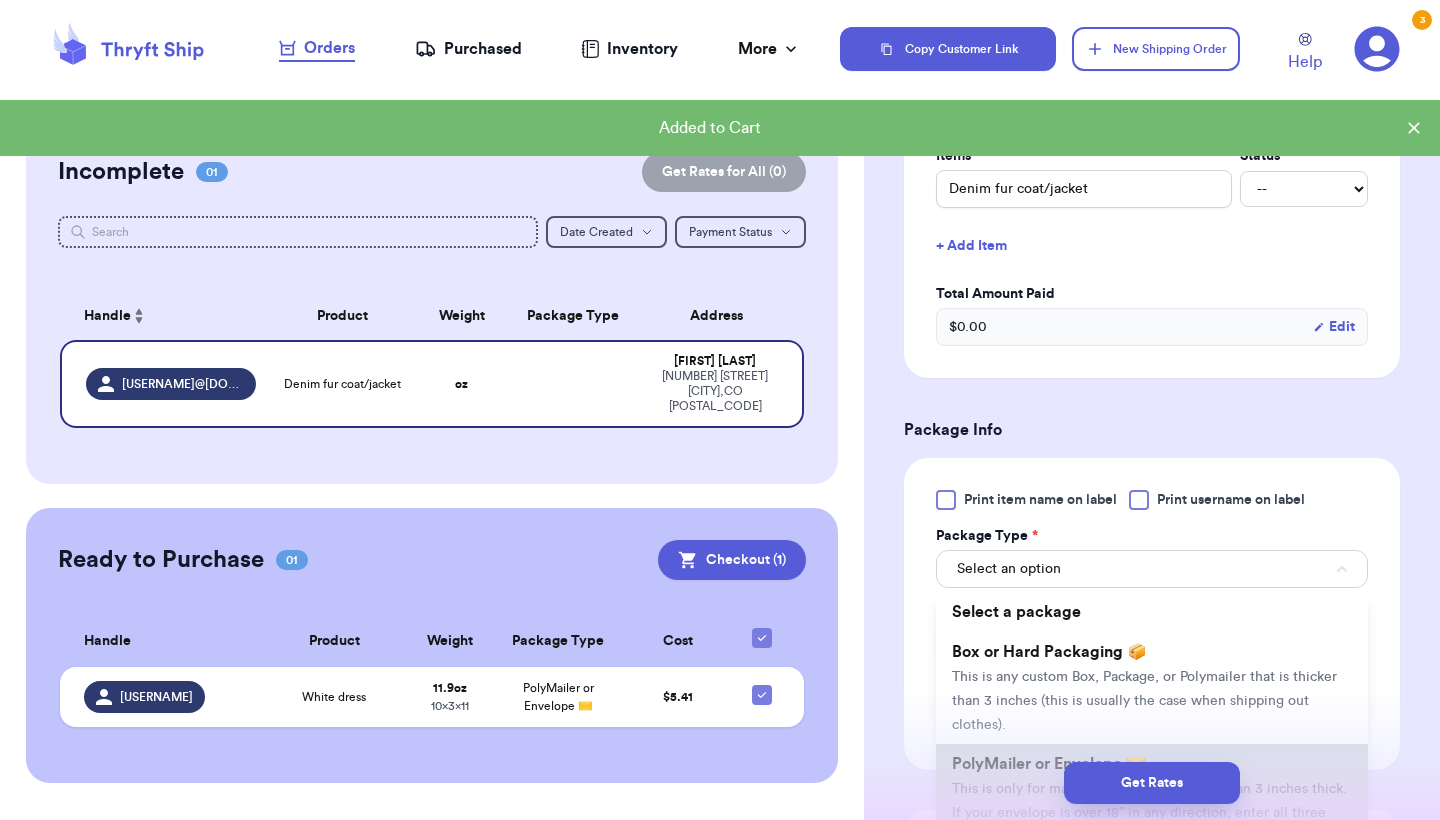 click on "PolyMailer or Envelope ✉️ This is only for mailers and envelopes less than 3 inches thick. If your envelope is over 18” in any direction, enter all three dimensions under Box or Hard Packaging." at bounding box center (1152, 800) 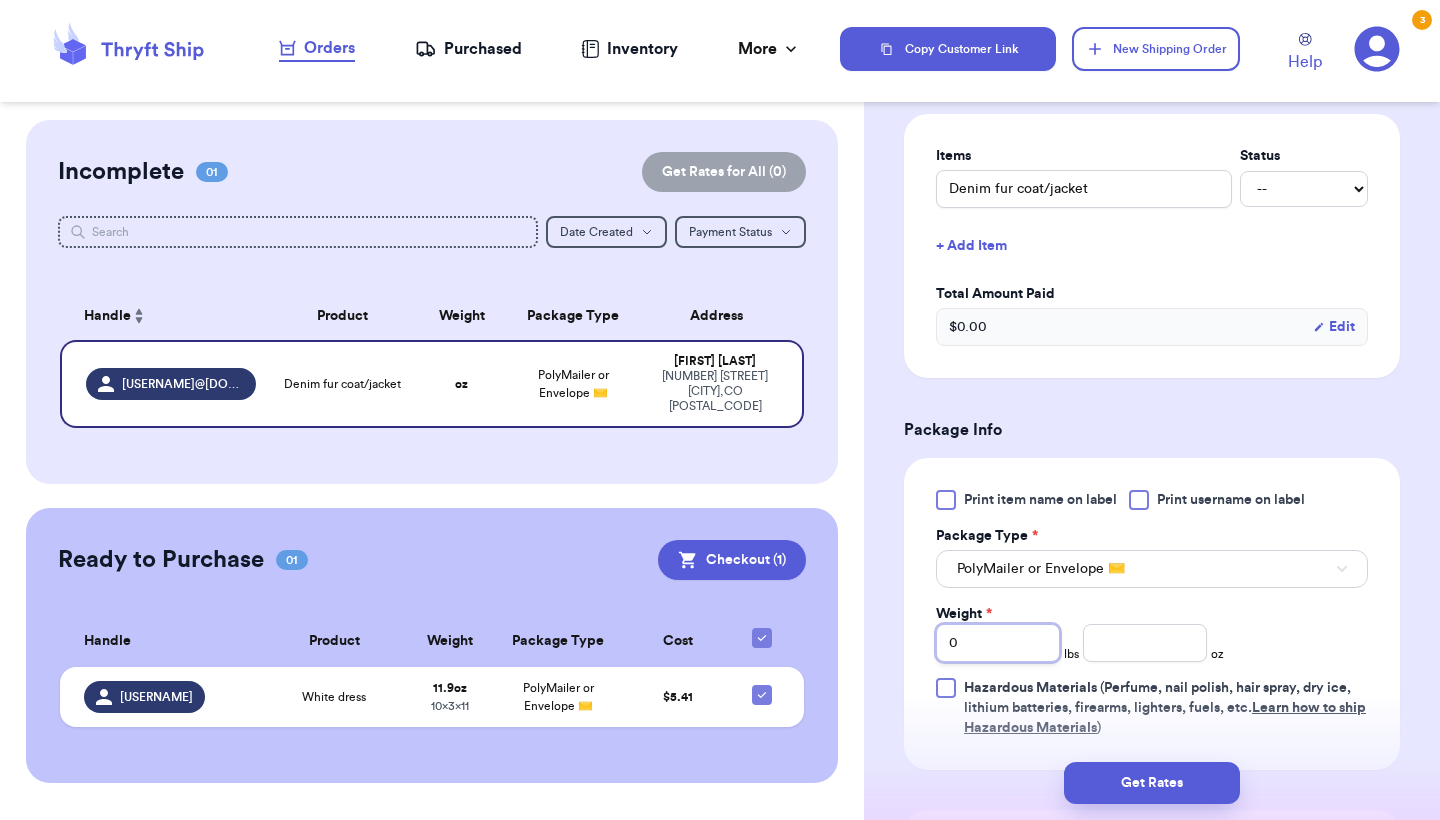 click on "0" at bounding box center (998, 643) 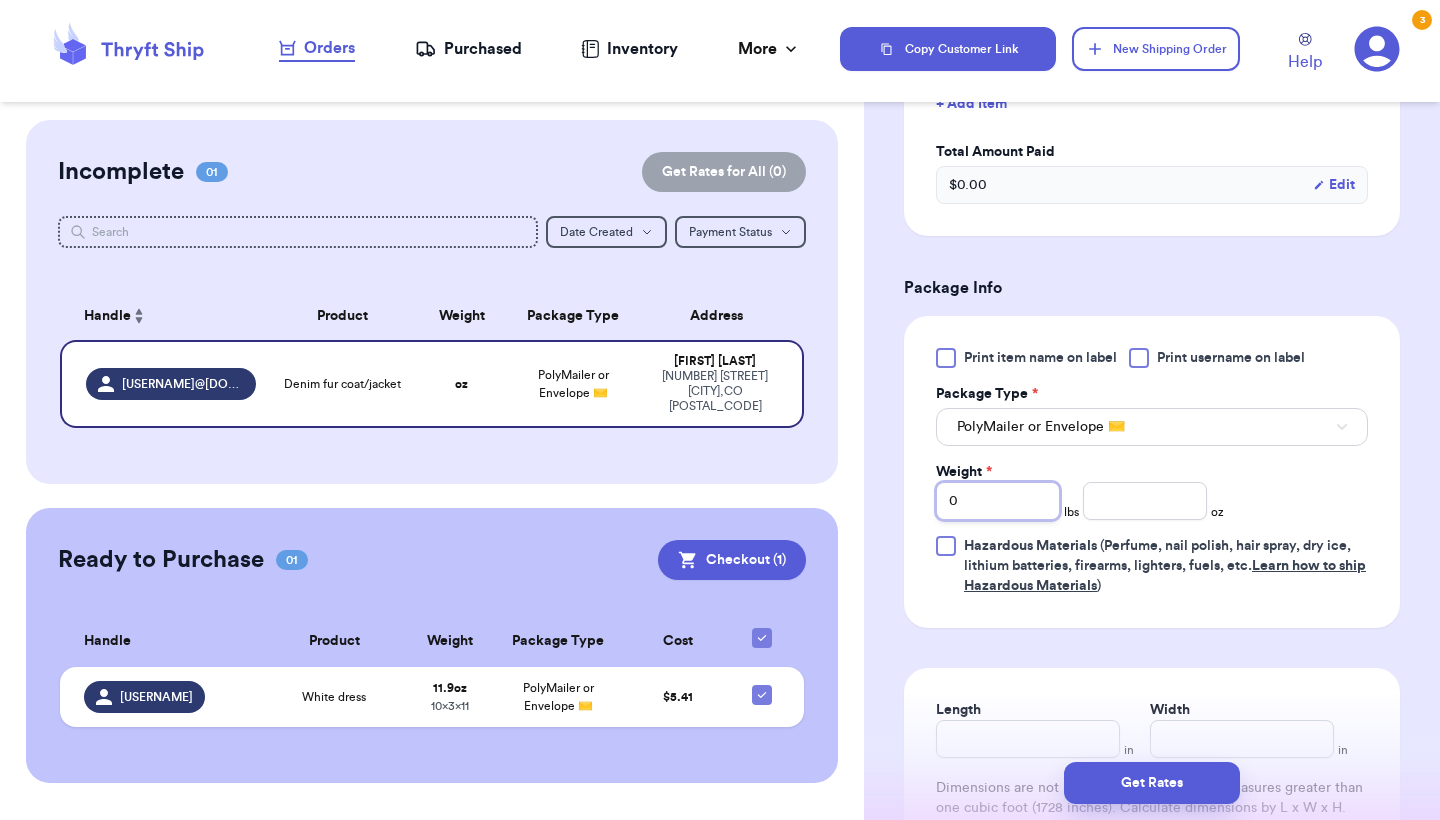 scroll, scrollTop: 645, scrollLeft: 0, axis: vertical 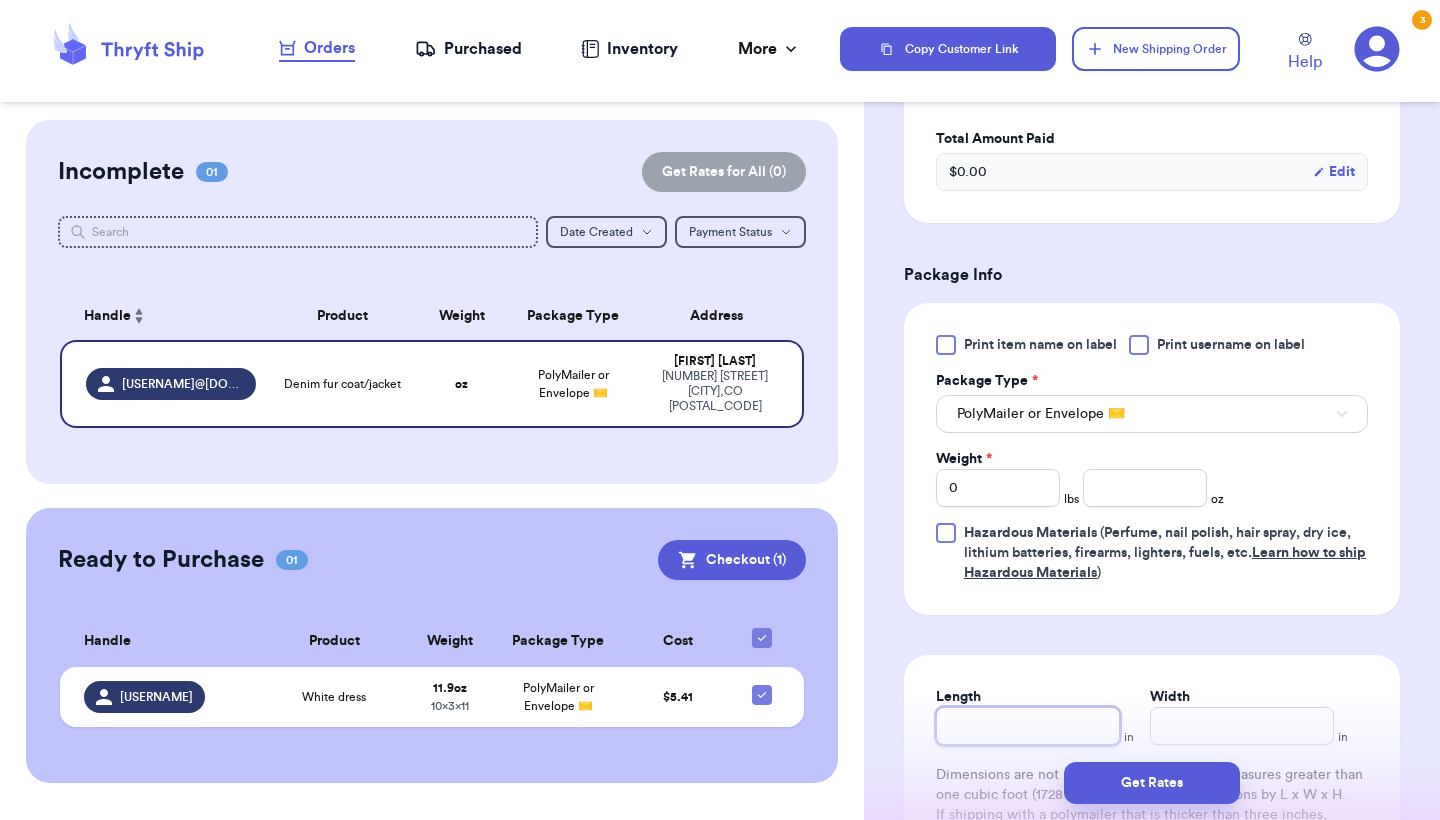click on "Length" at bounding box center (1028, 726) 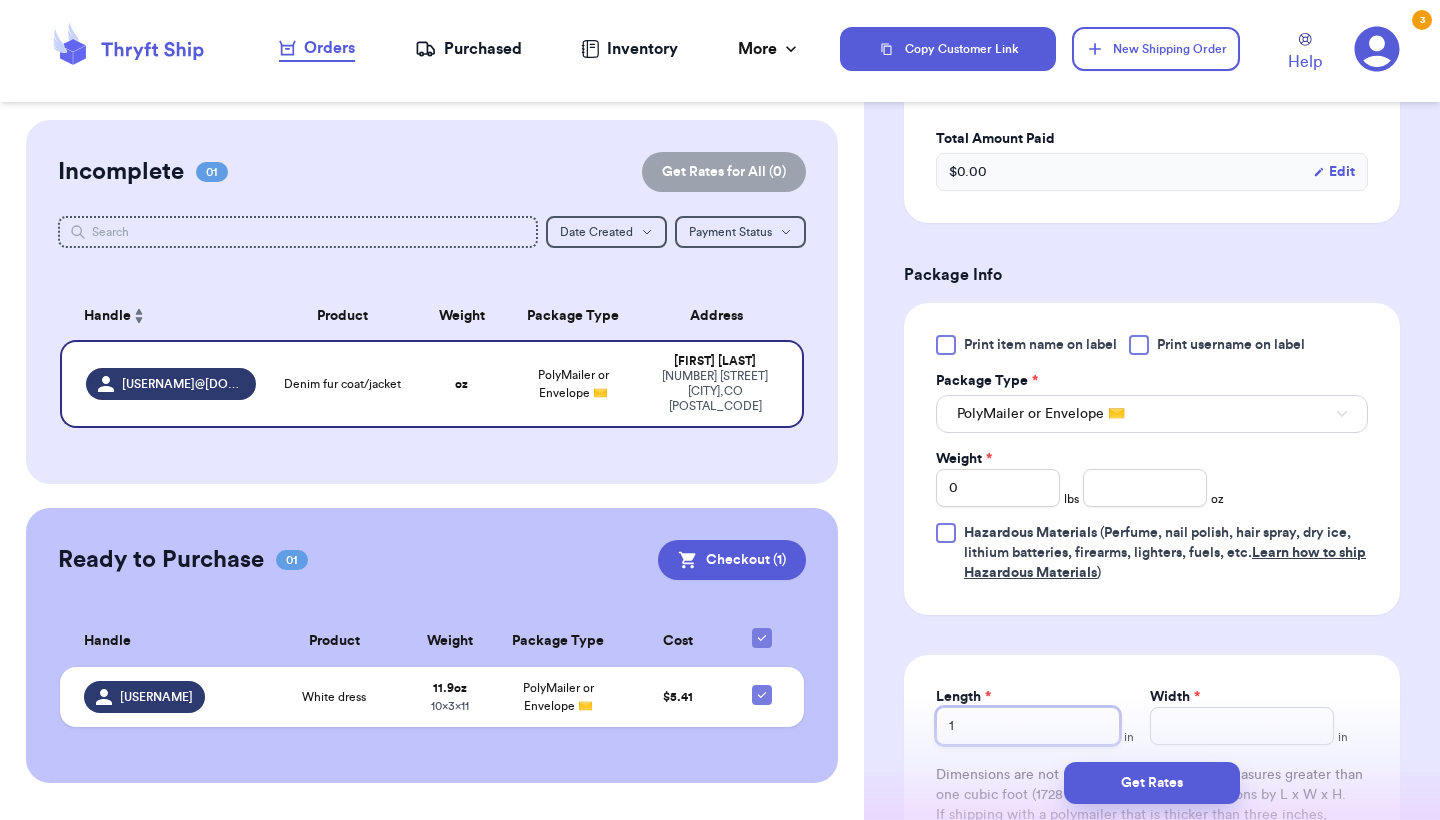 type 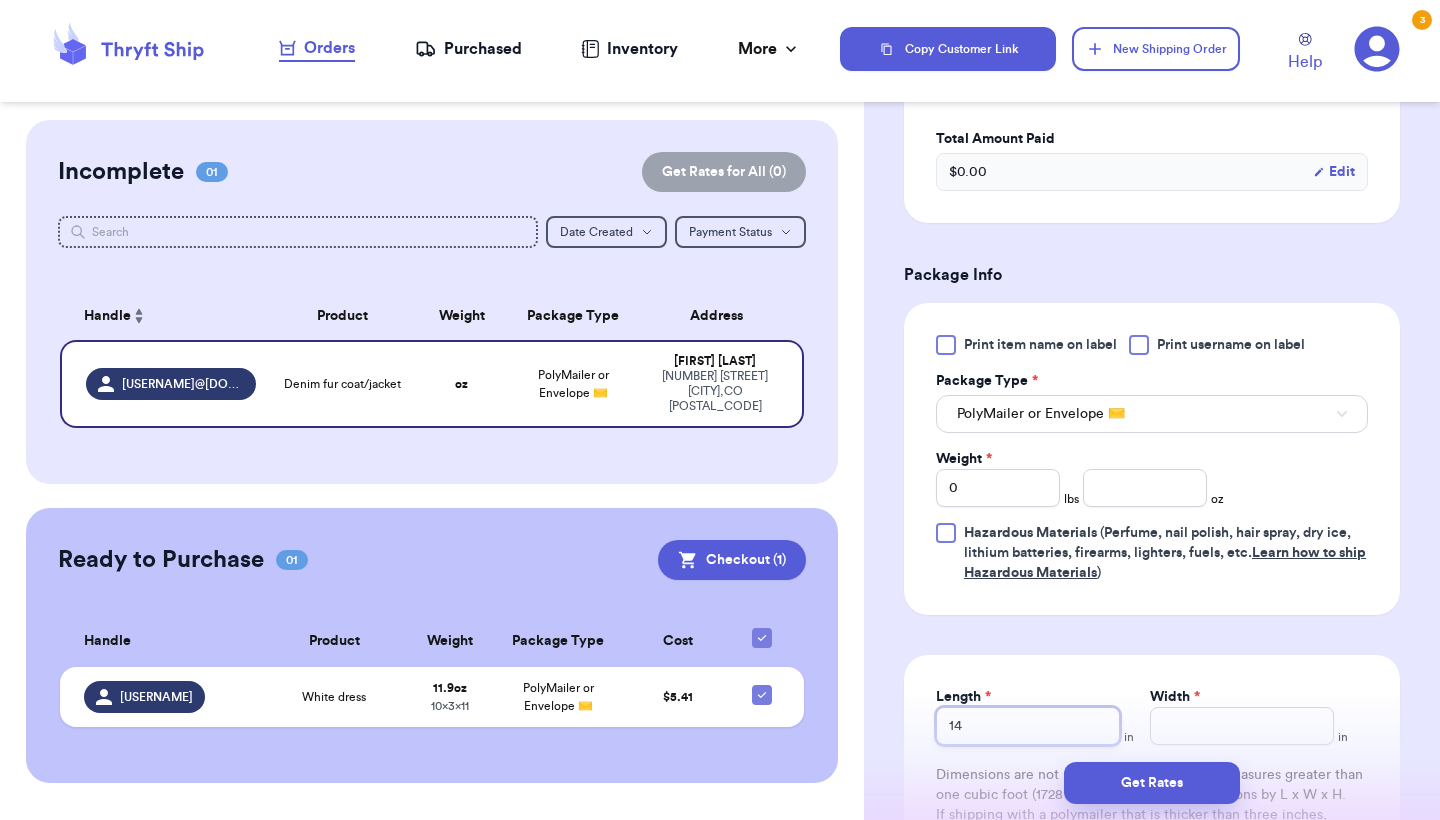 type on "14" 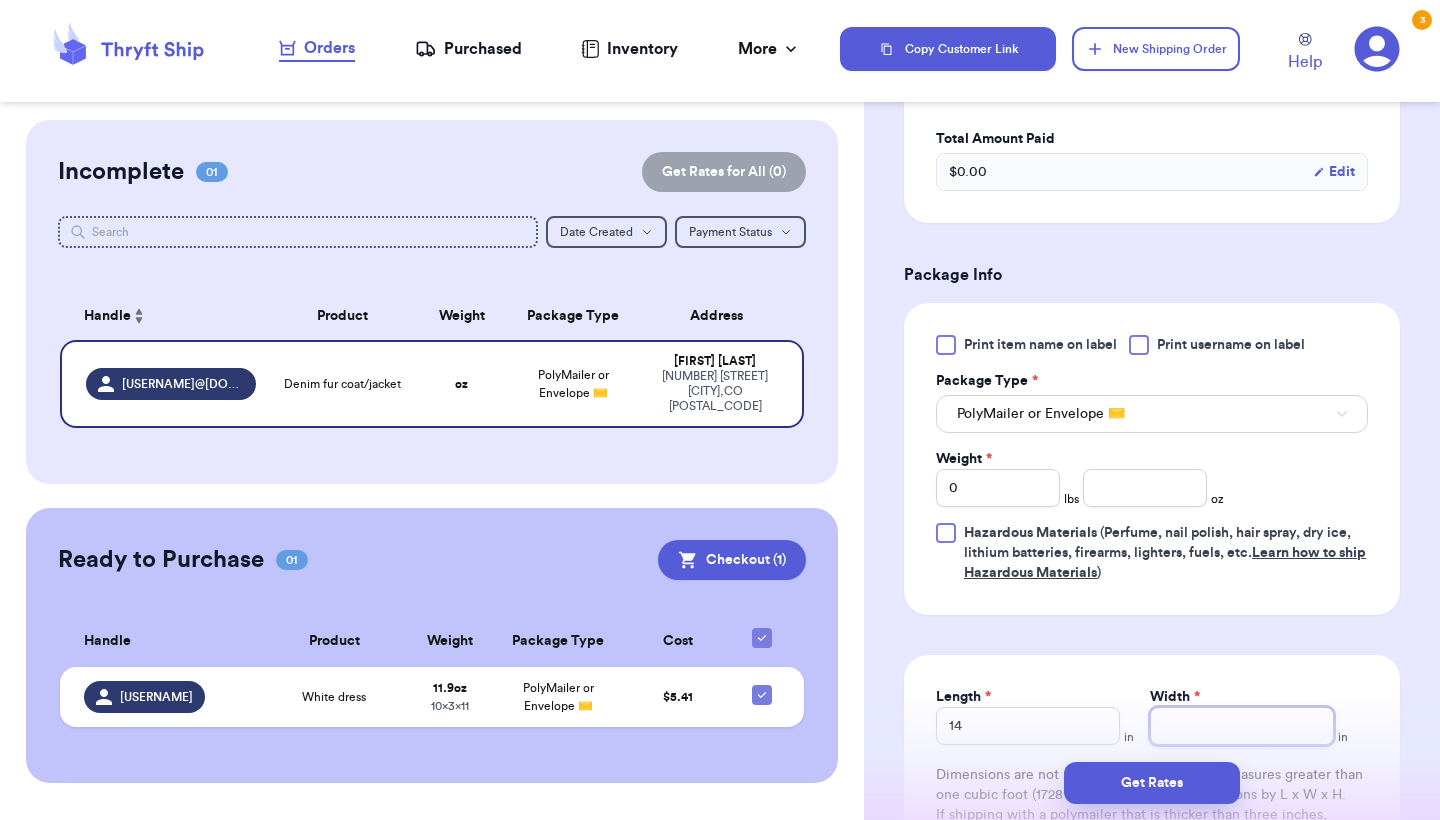 type 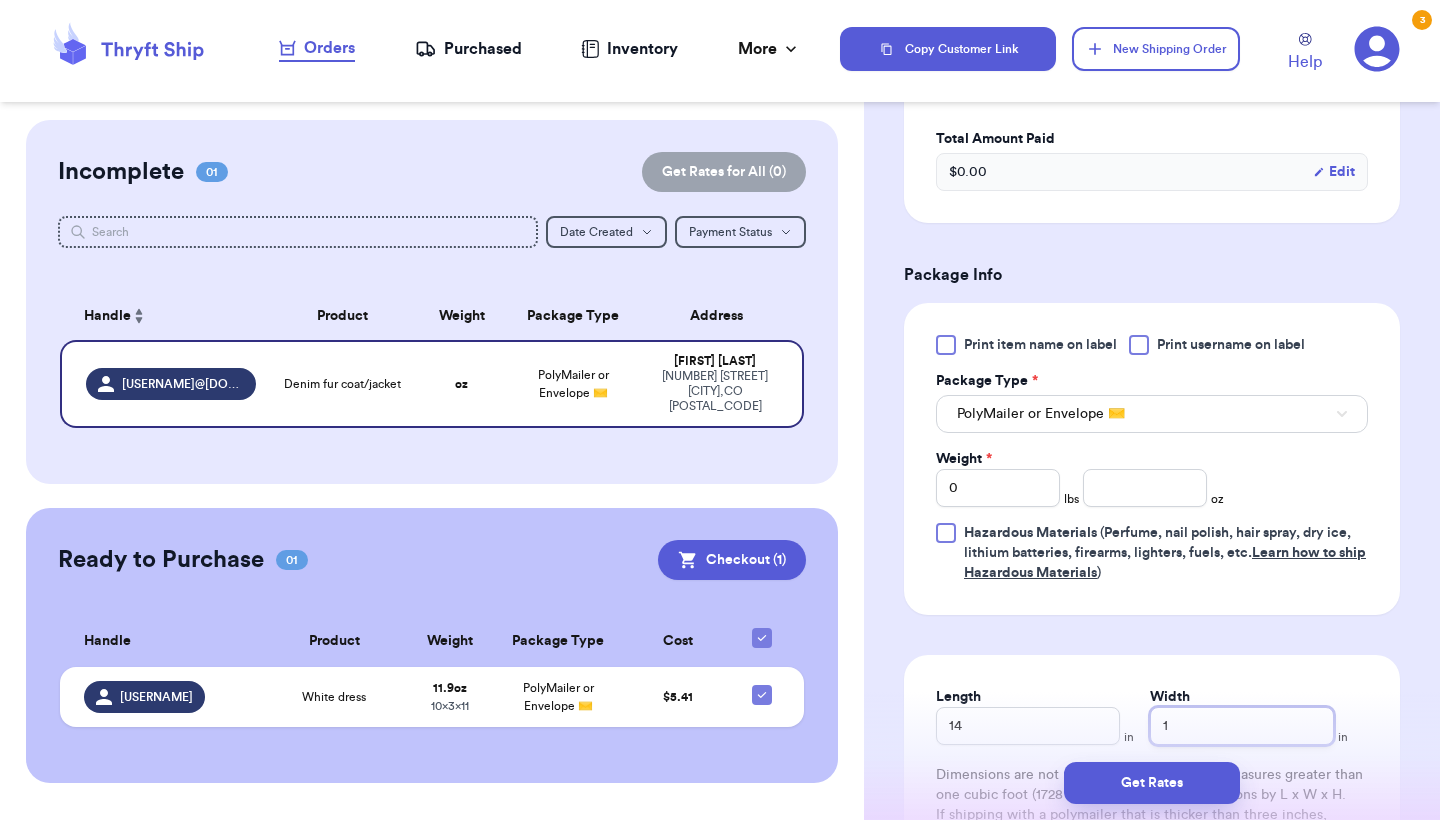 type 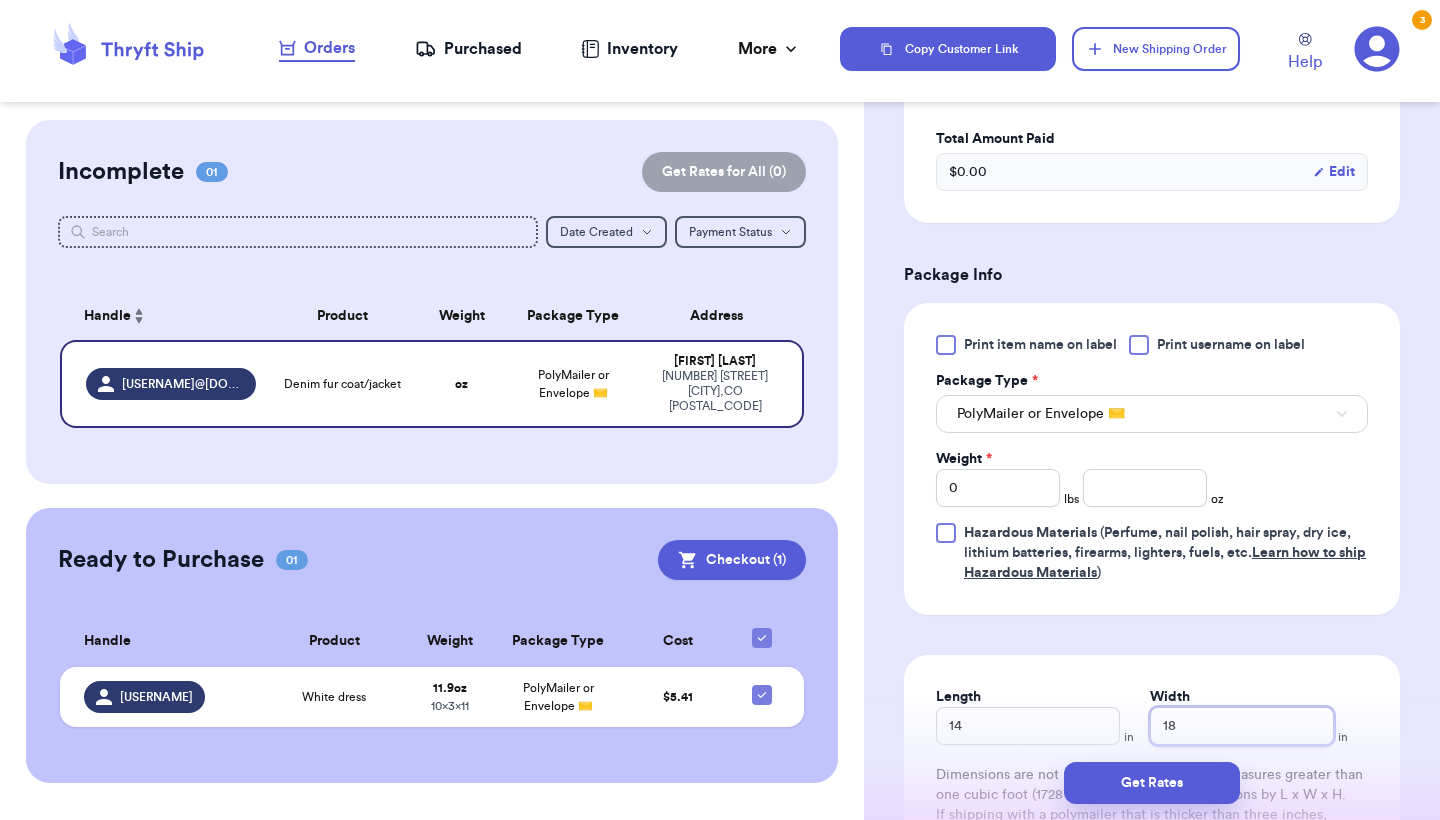 type 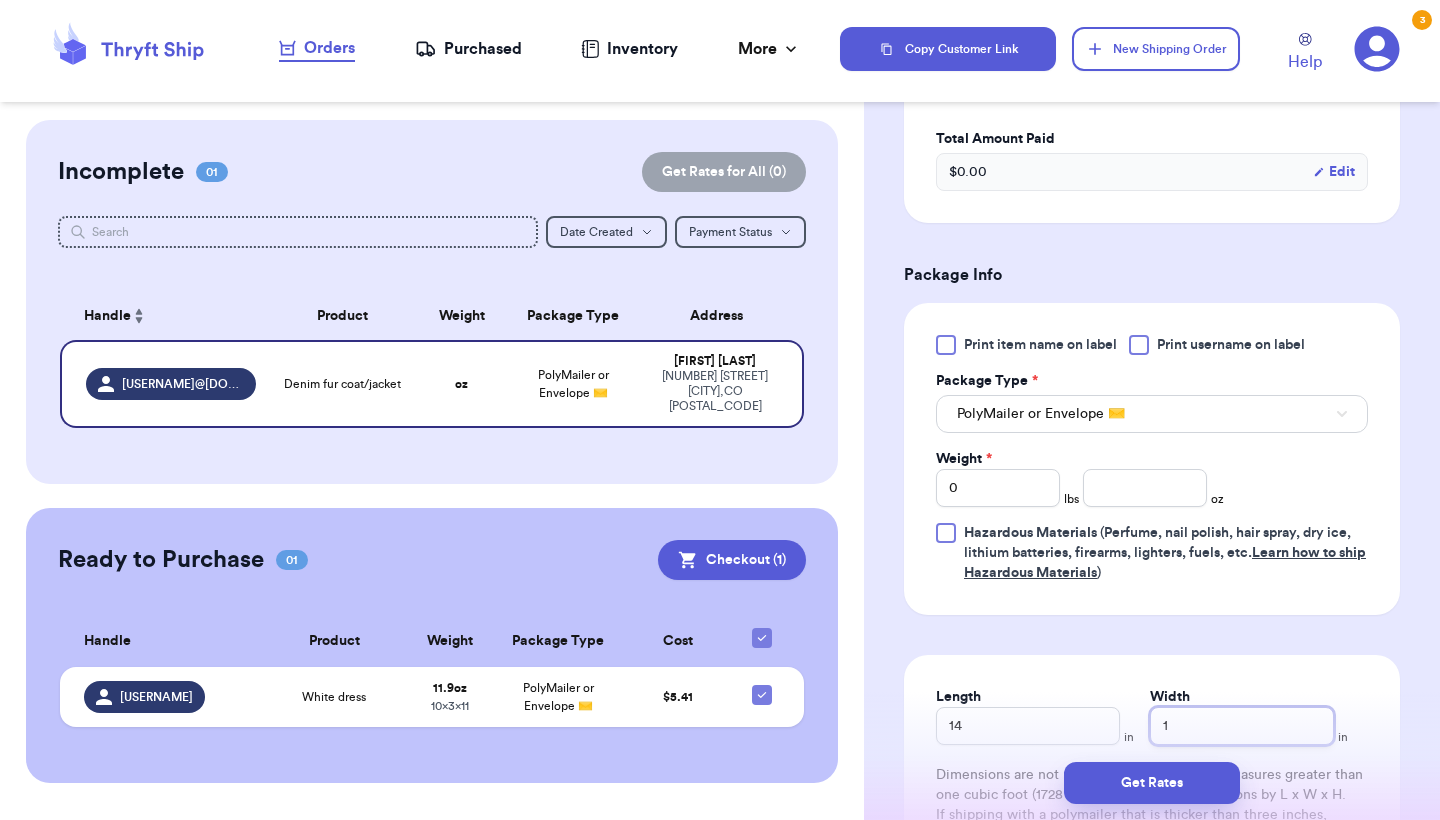 type 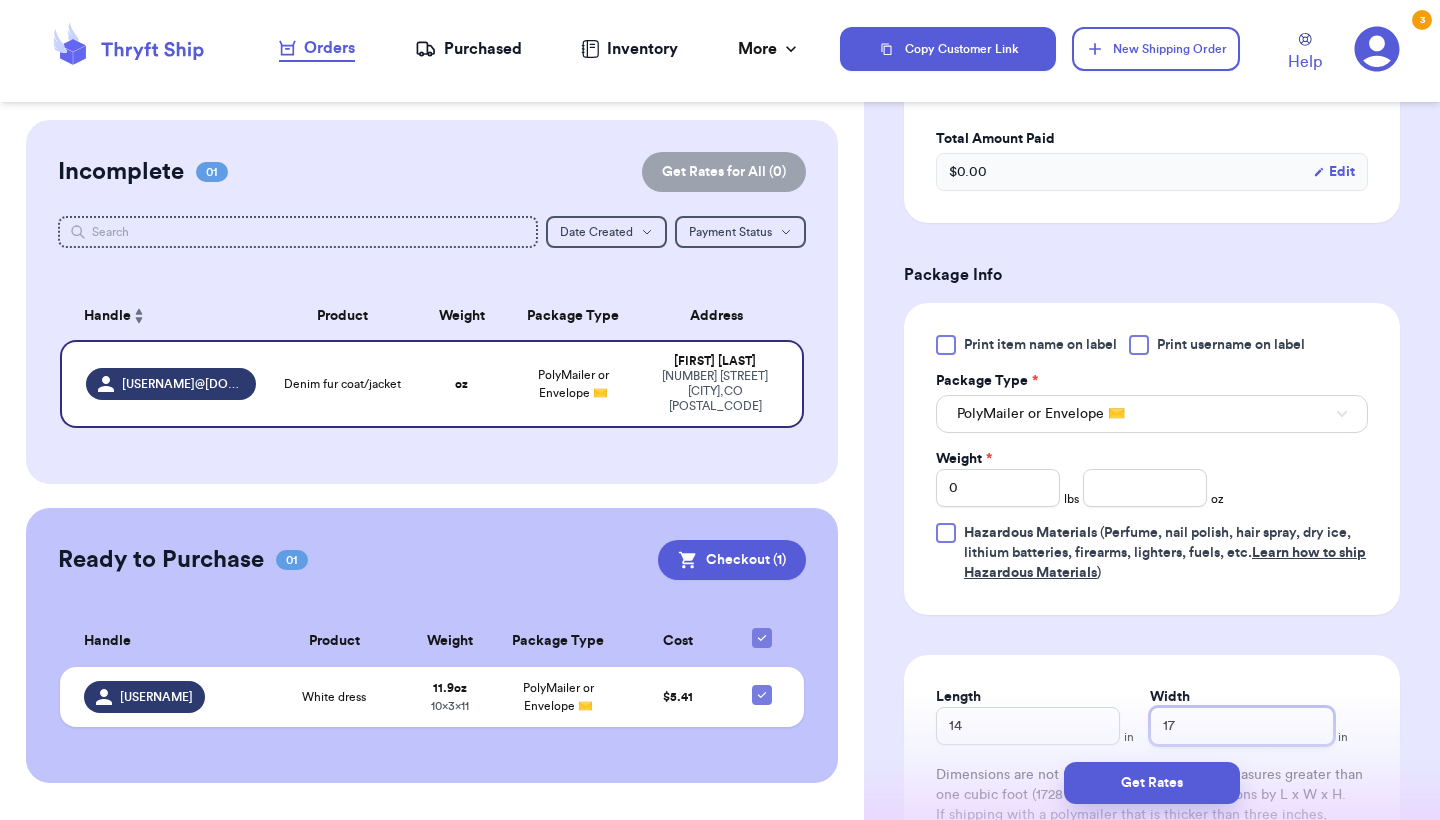 type on "17" 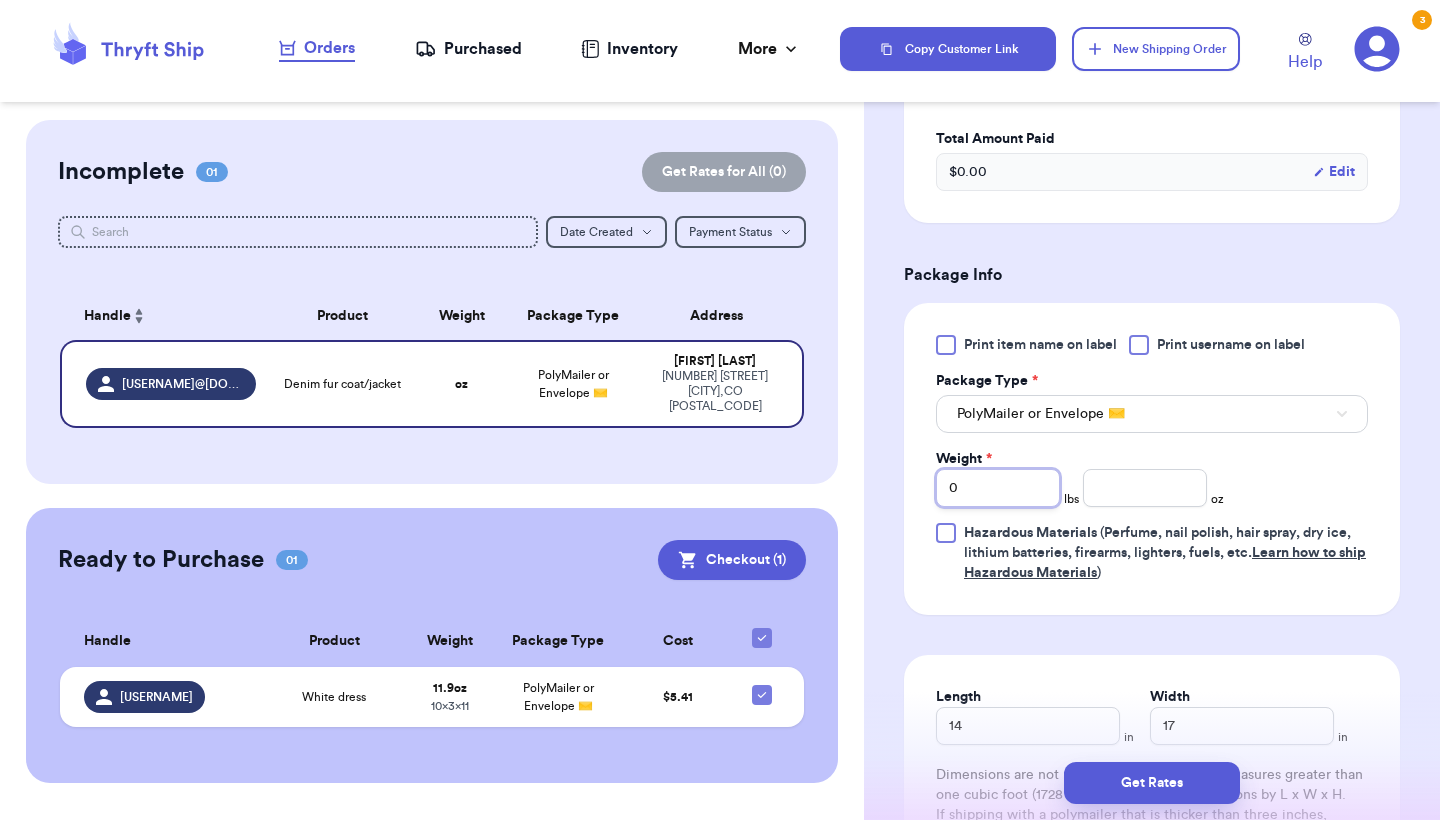 click on "0" at bounding box center (998, 488) 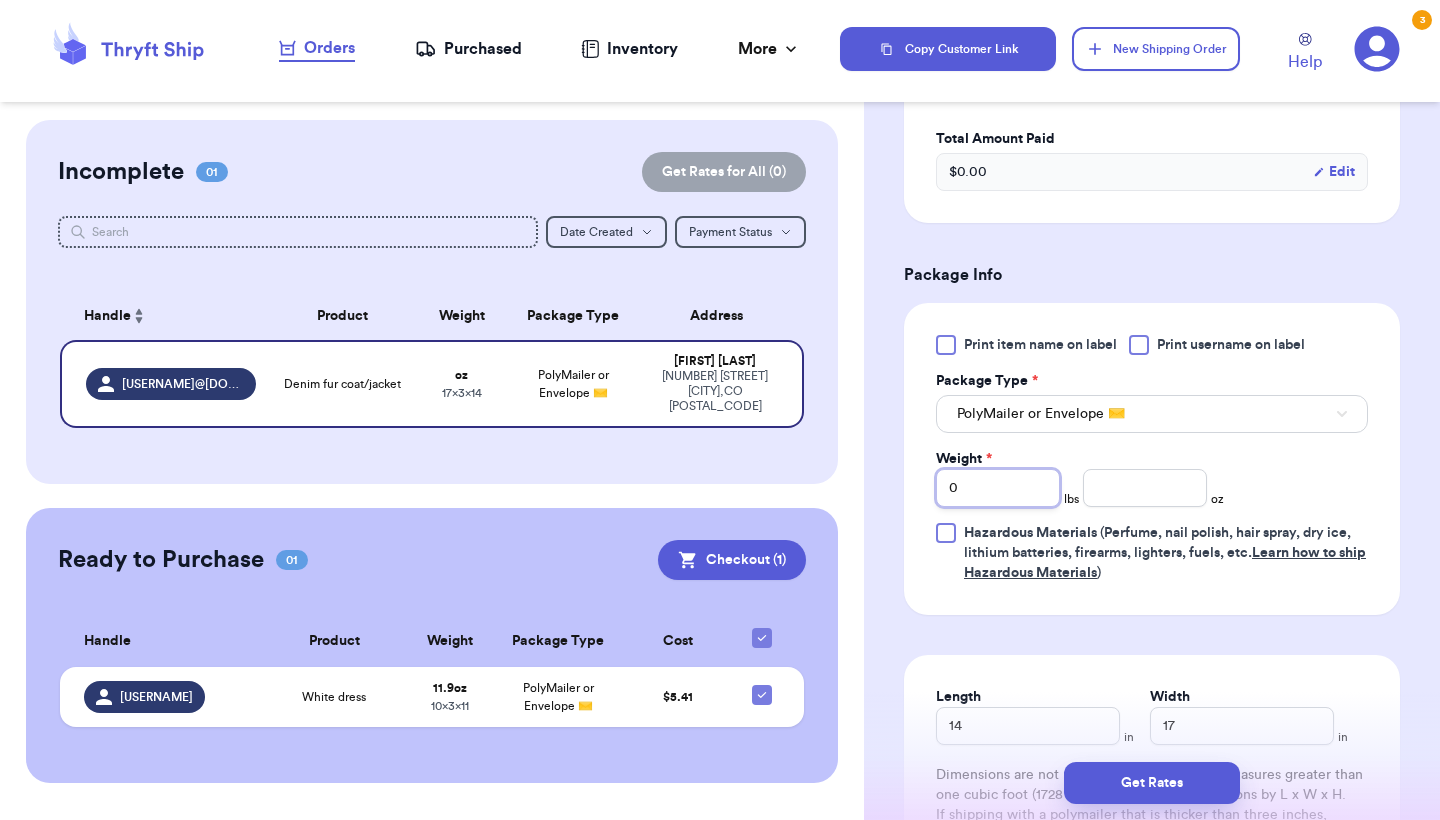 type 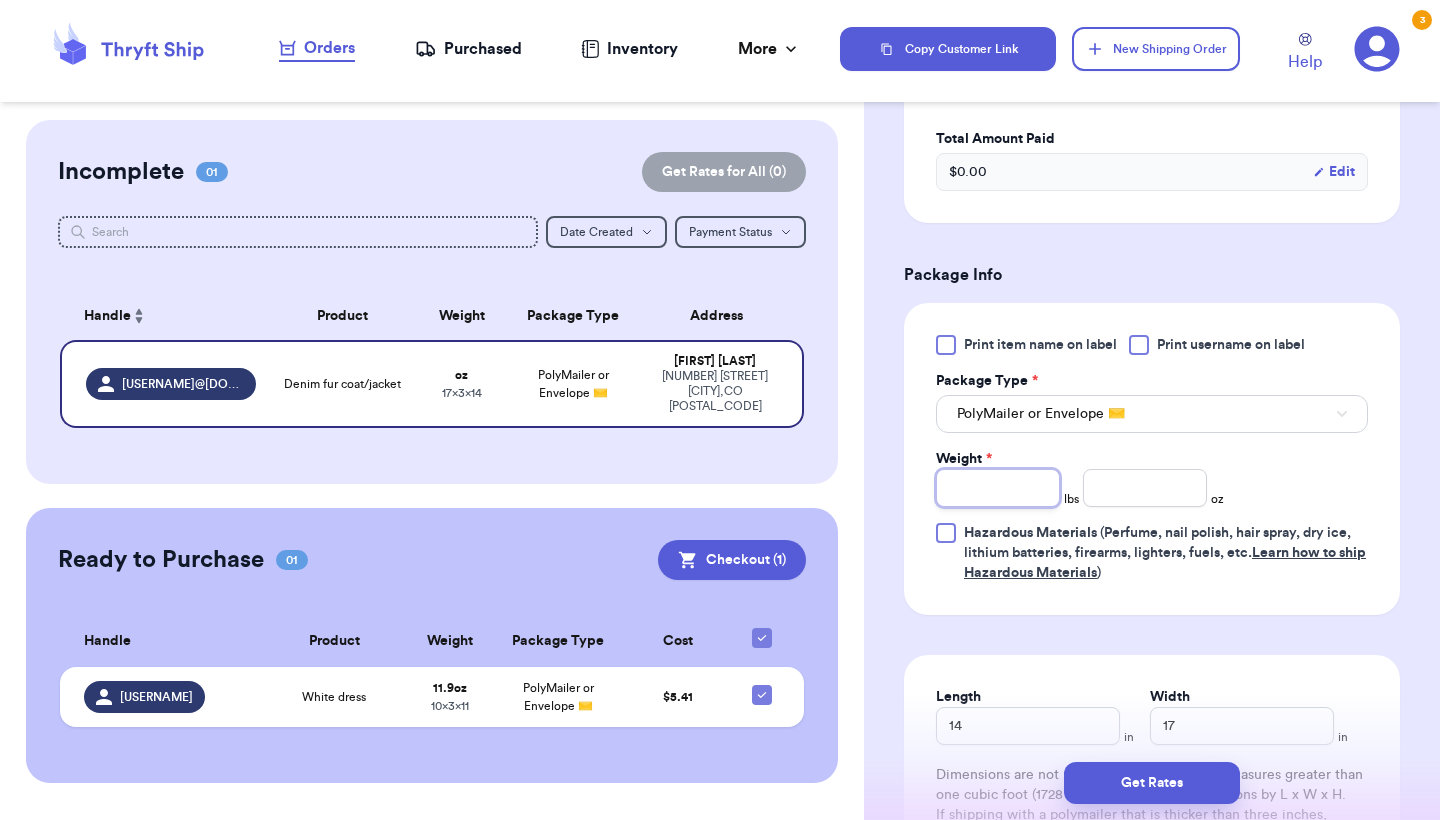 type on "3" 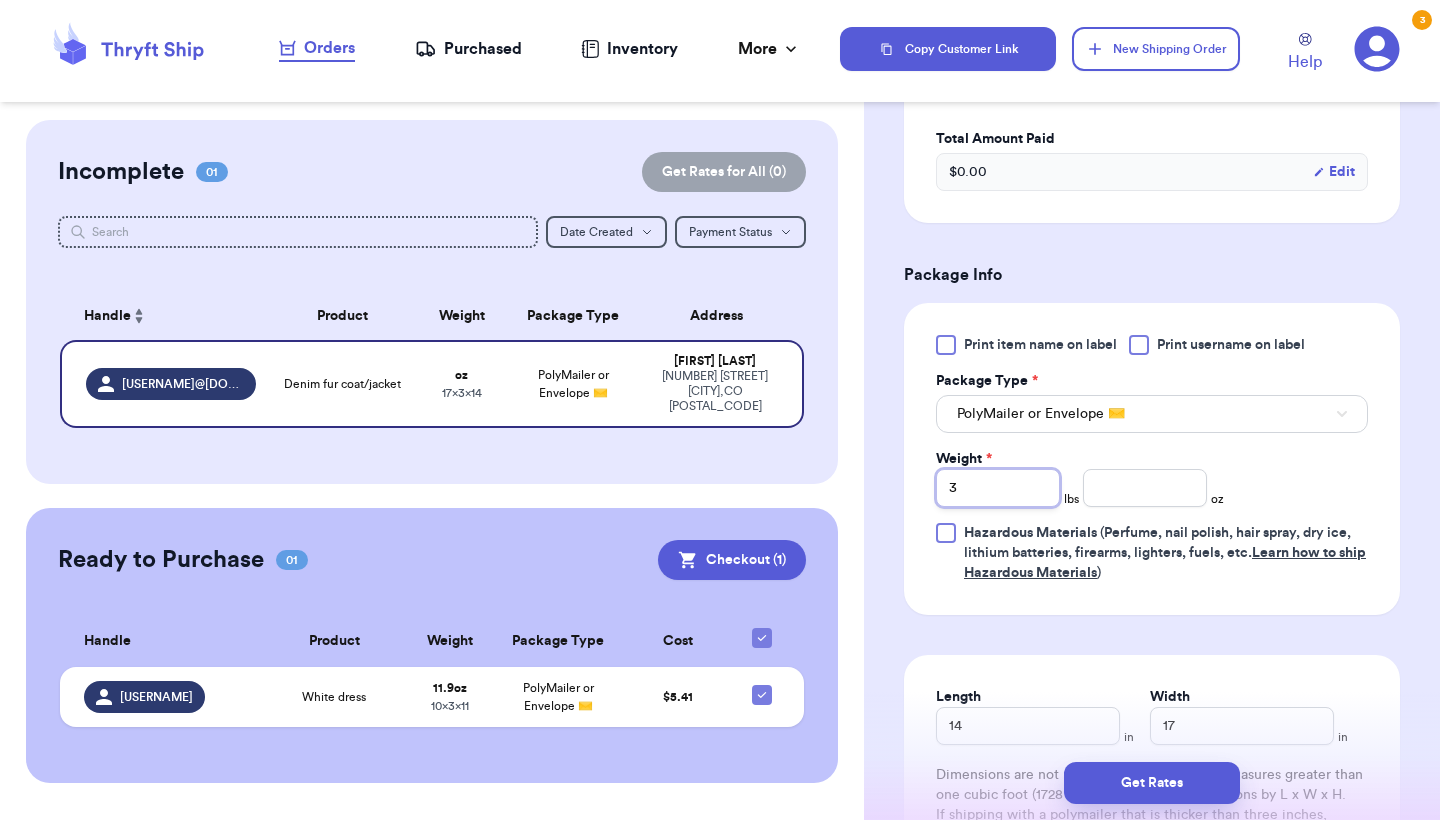 type 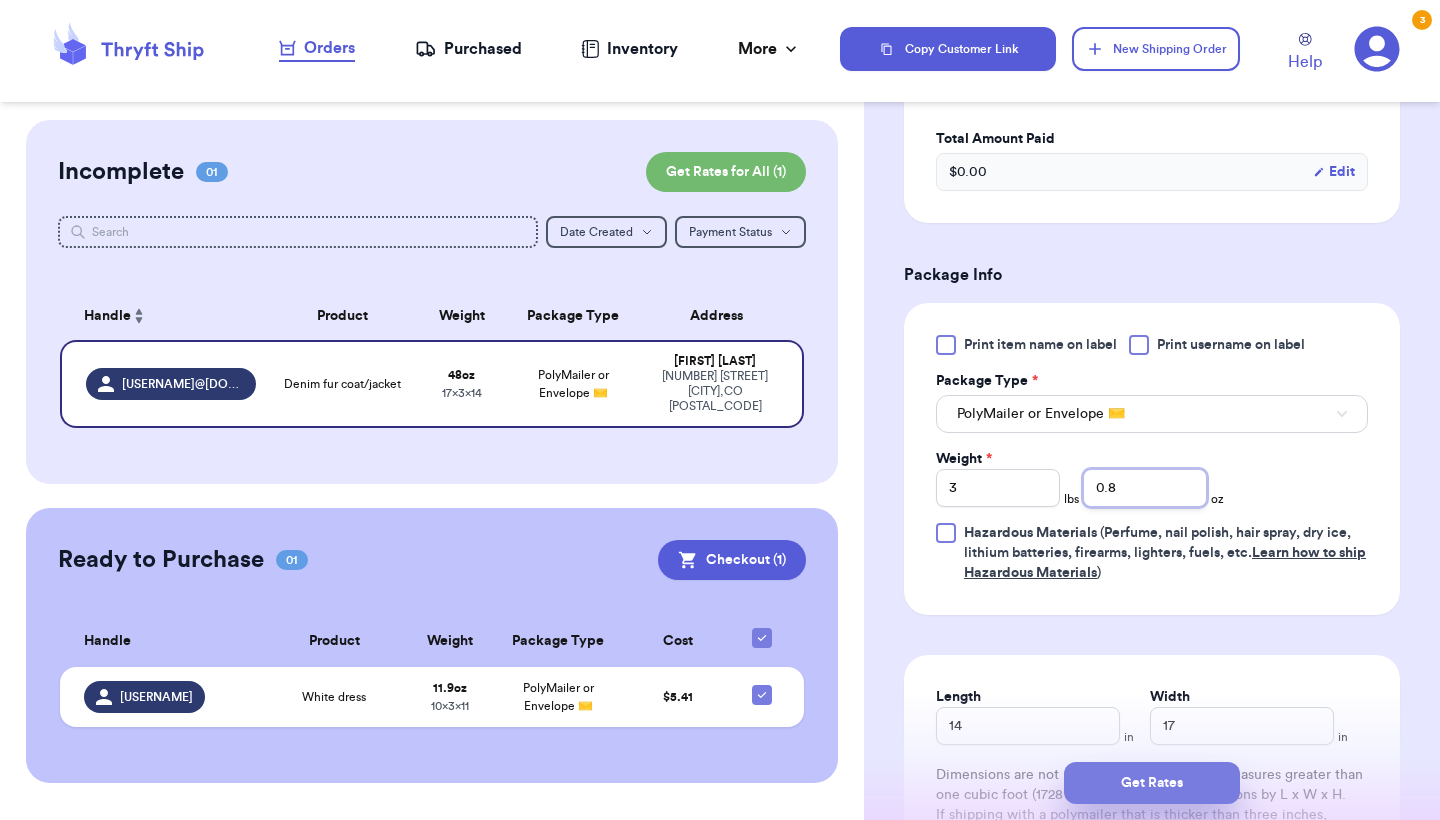 type on "0.8" 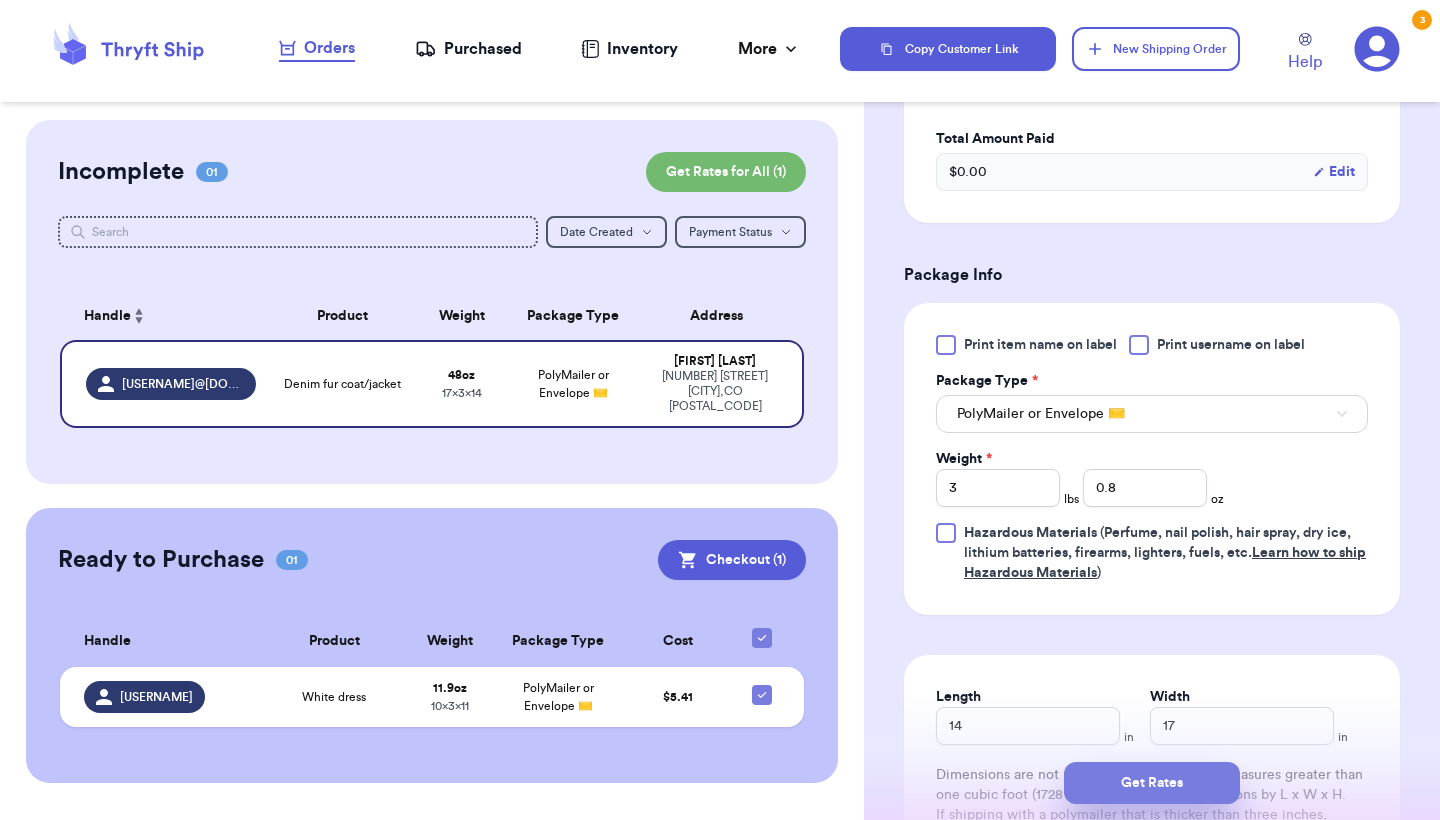 click on "Get Rates" at bounding box center [1152, 783] 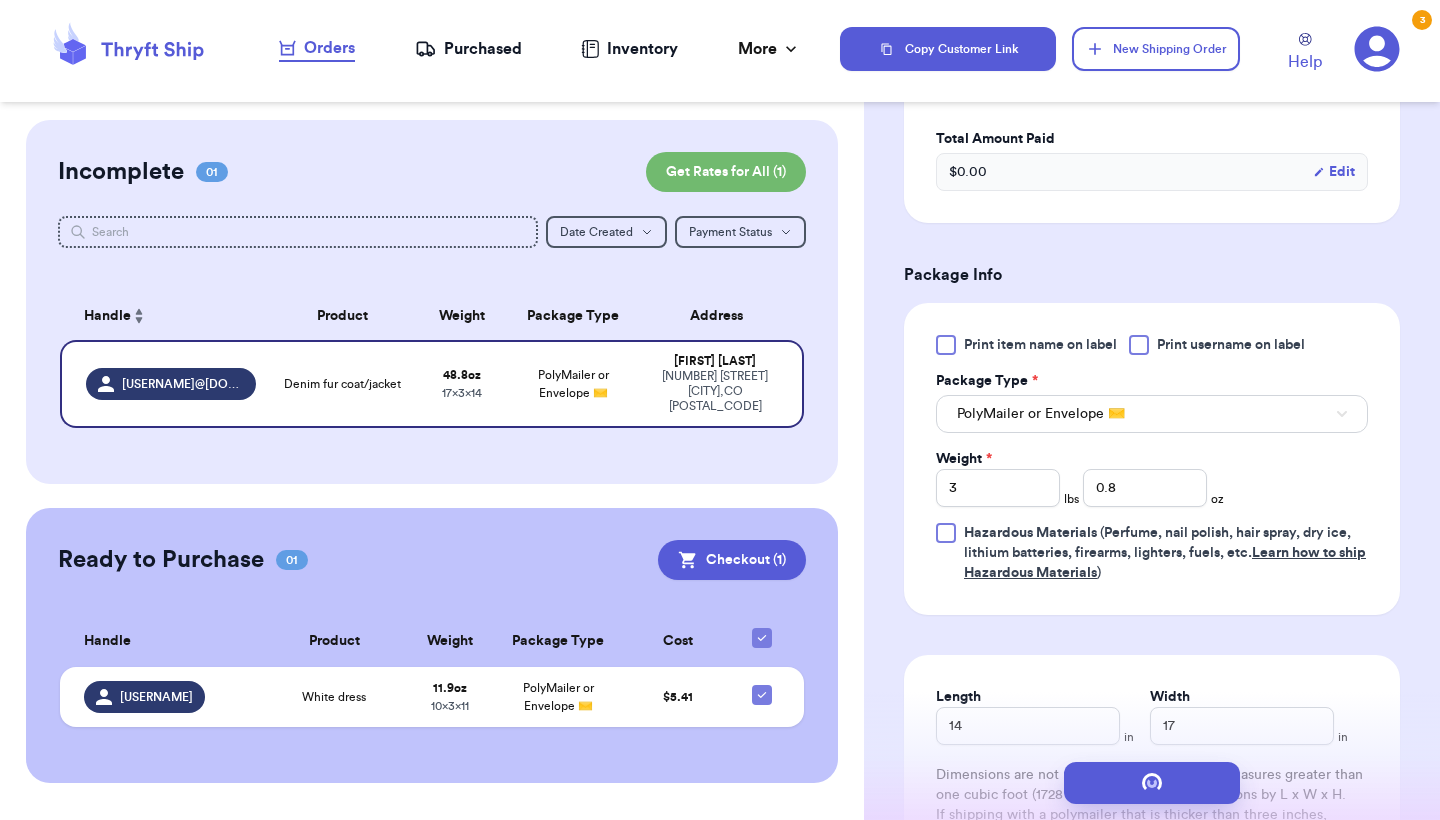 scroll, scrollTop: 0, scrollLeft: 0, axis: both 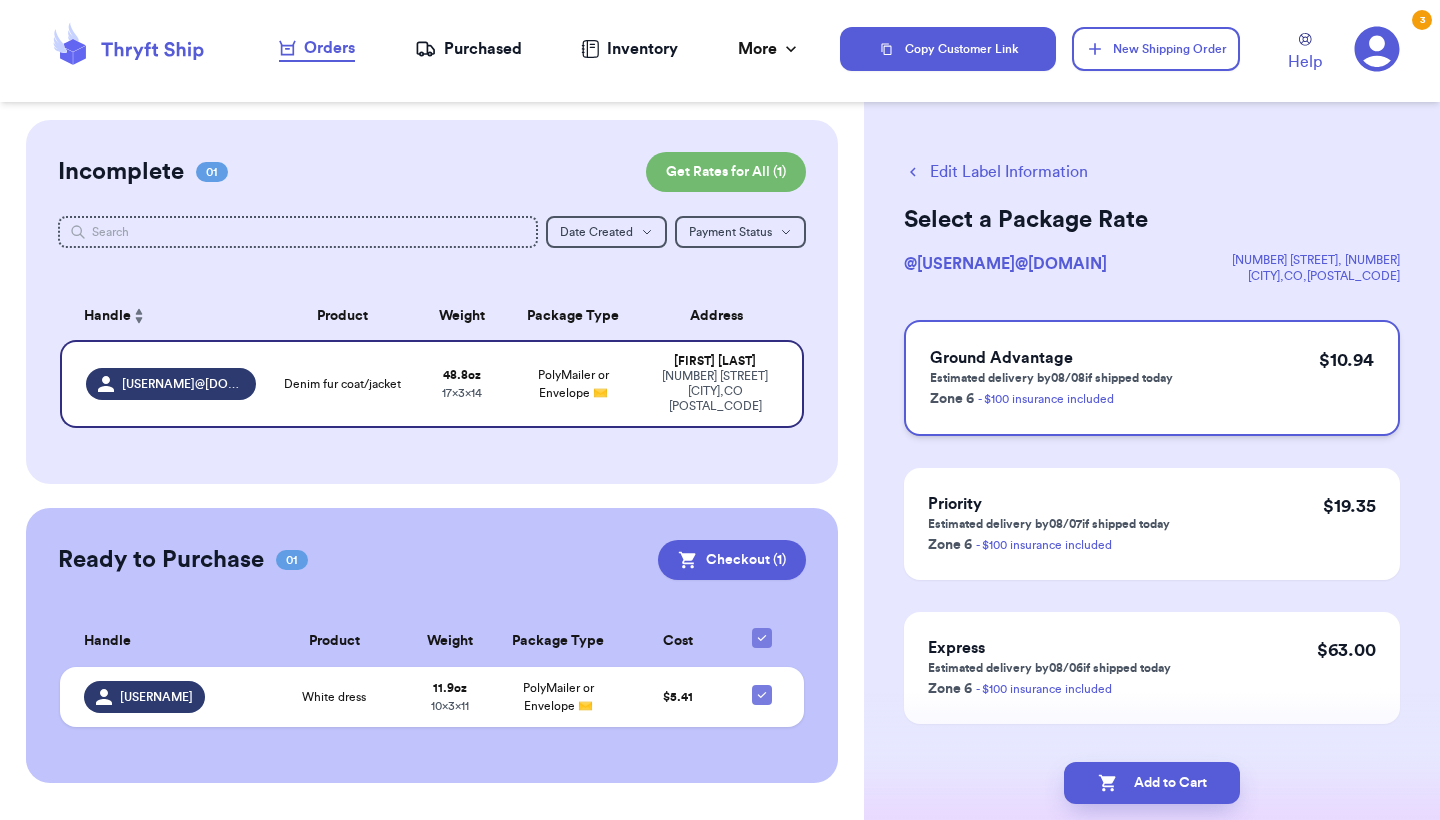 click on "[DELIVERY_SERVICE] Estimated delivery by [DATE] if shipped today Zone [NUMBER] - $[NUMBER] insurance included $[PRICE]" at bounding box center [1152, 378] 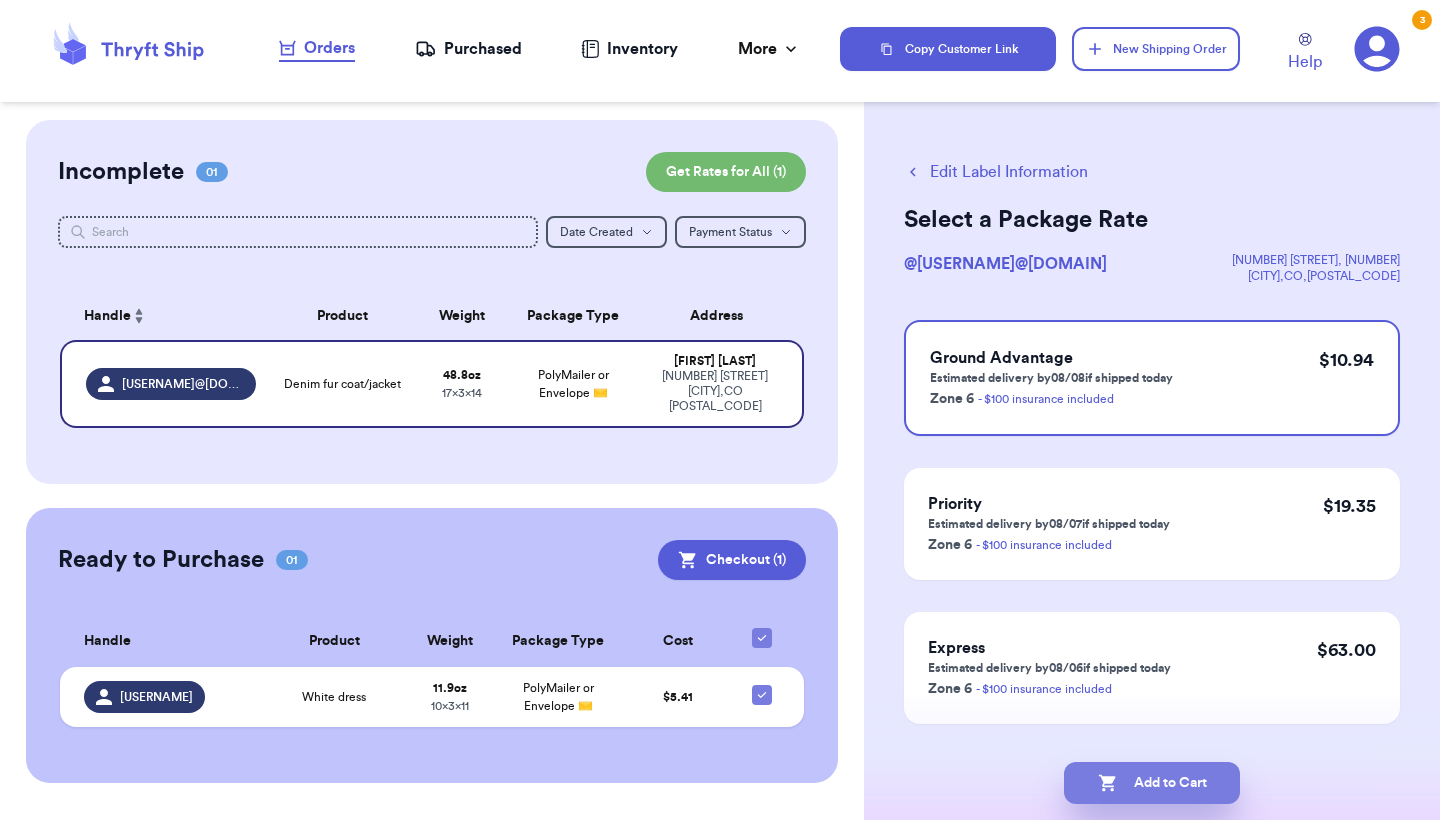 click 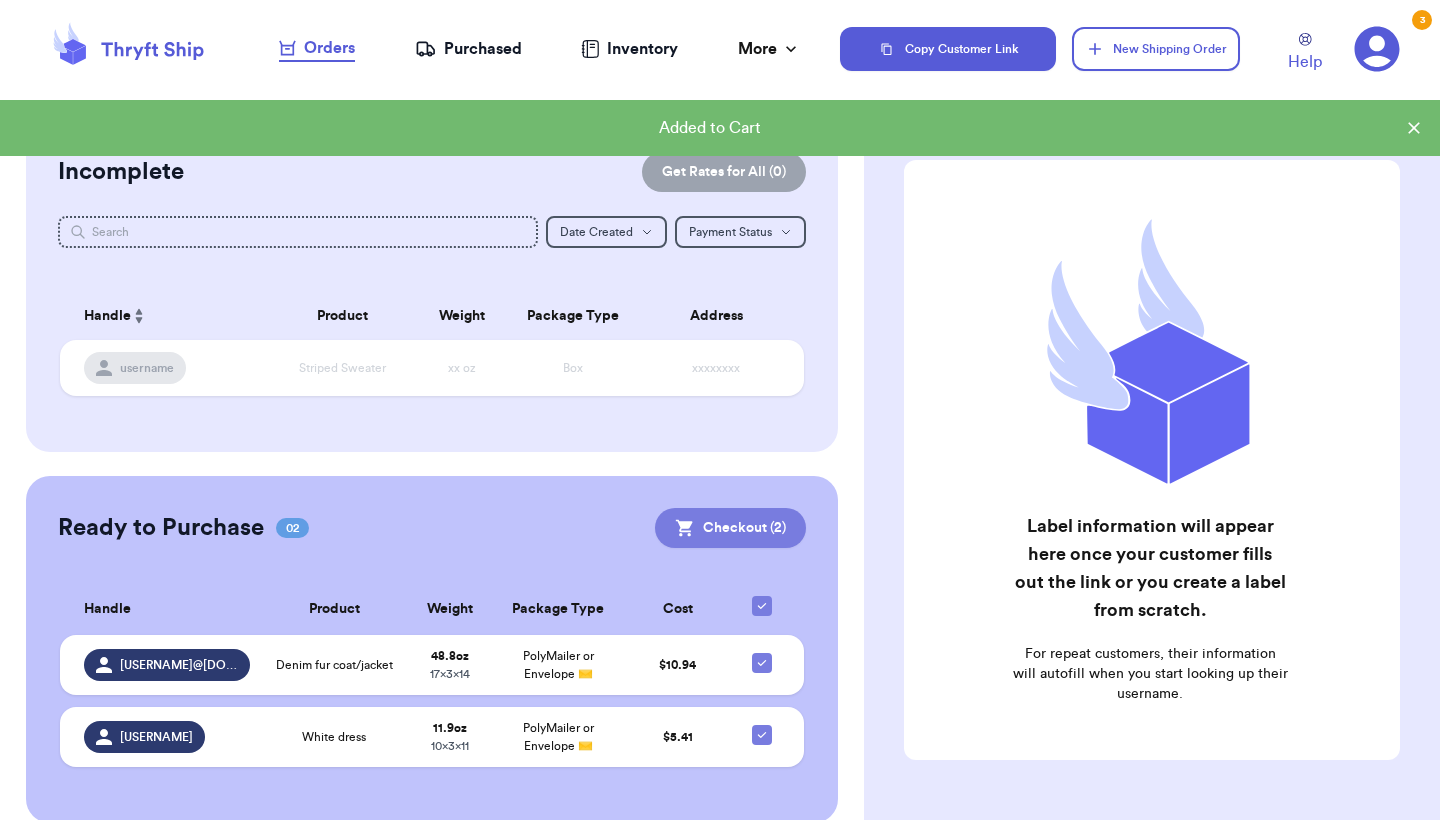 click on "Checkout ( 2 )" at bounding box center (730, 528) 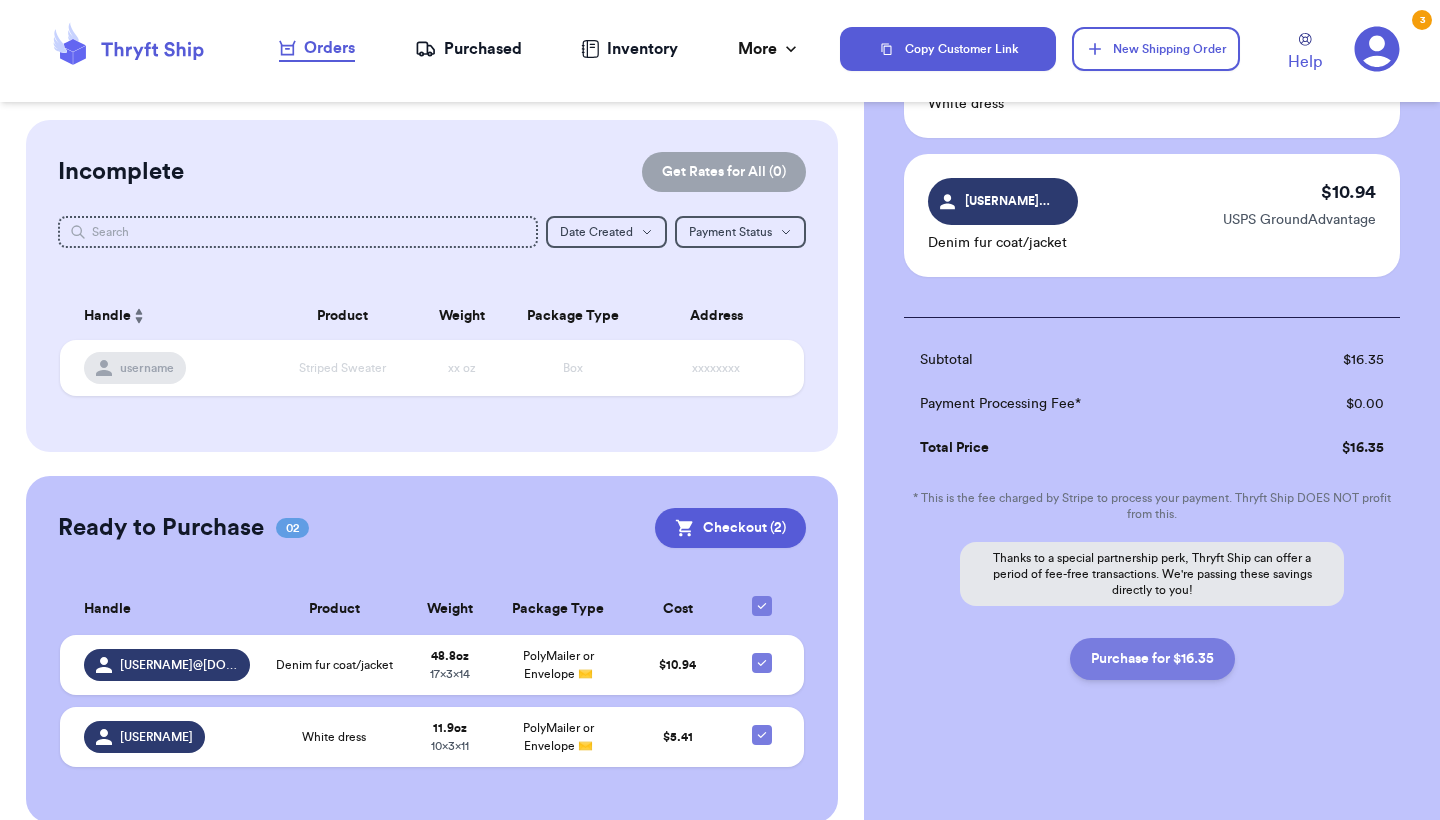 scroll, scrollTop: 233, scrollLeft: 0, axis: vertical 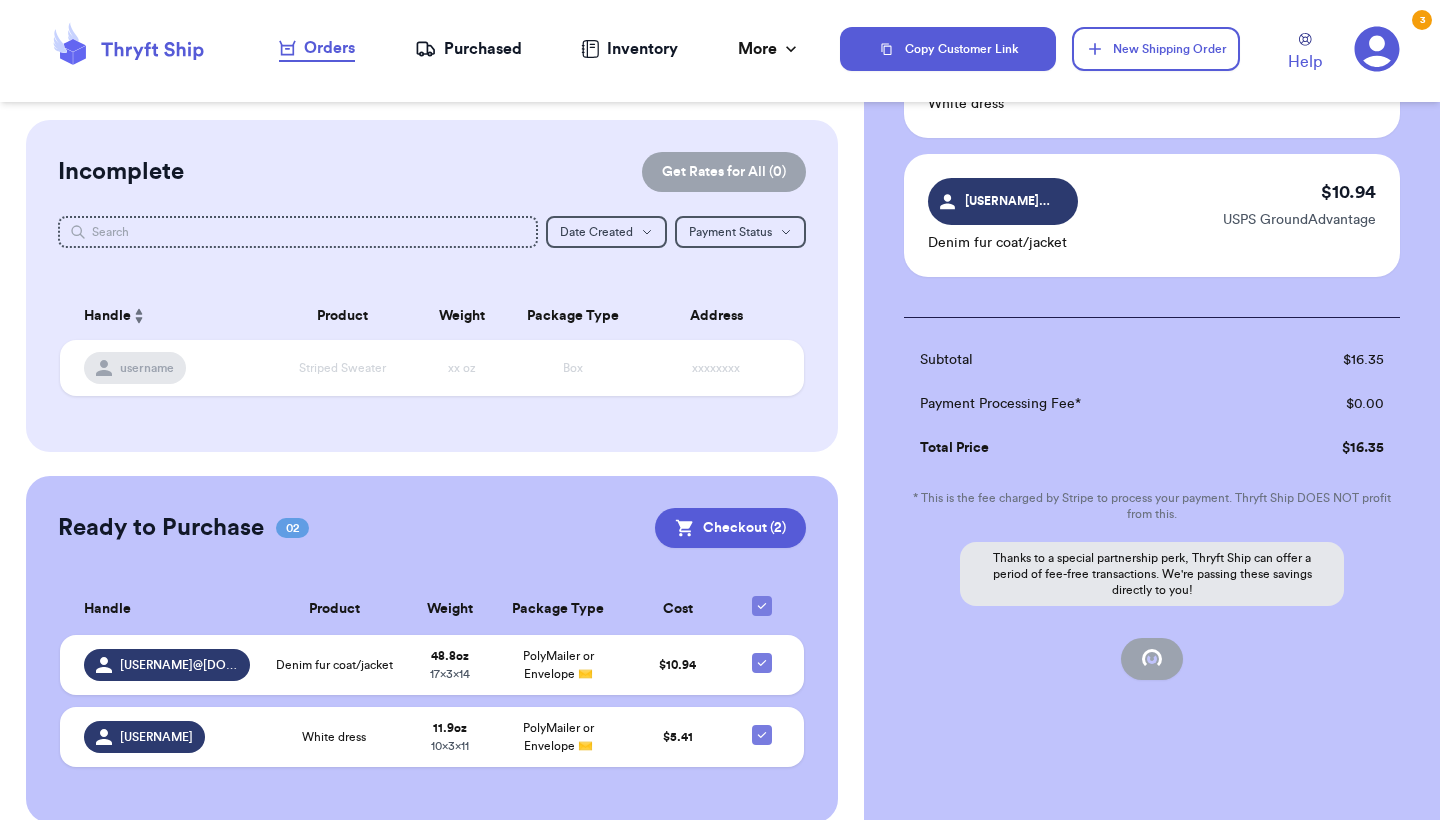 checkbox on "false" 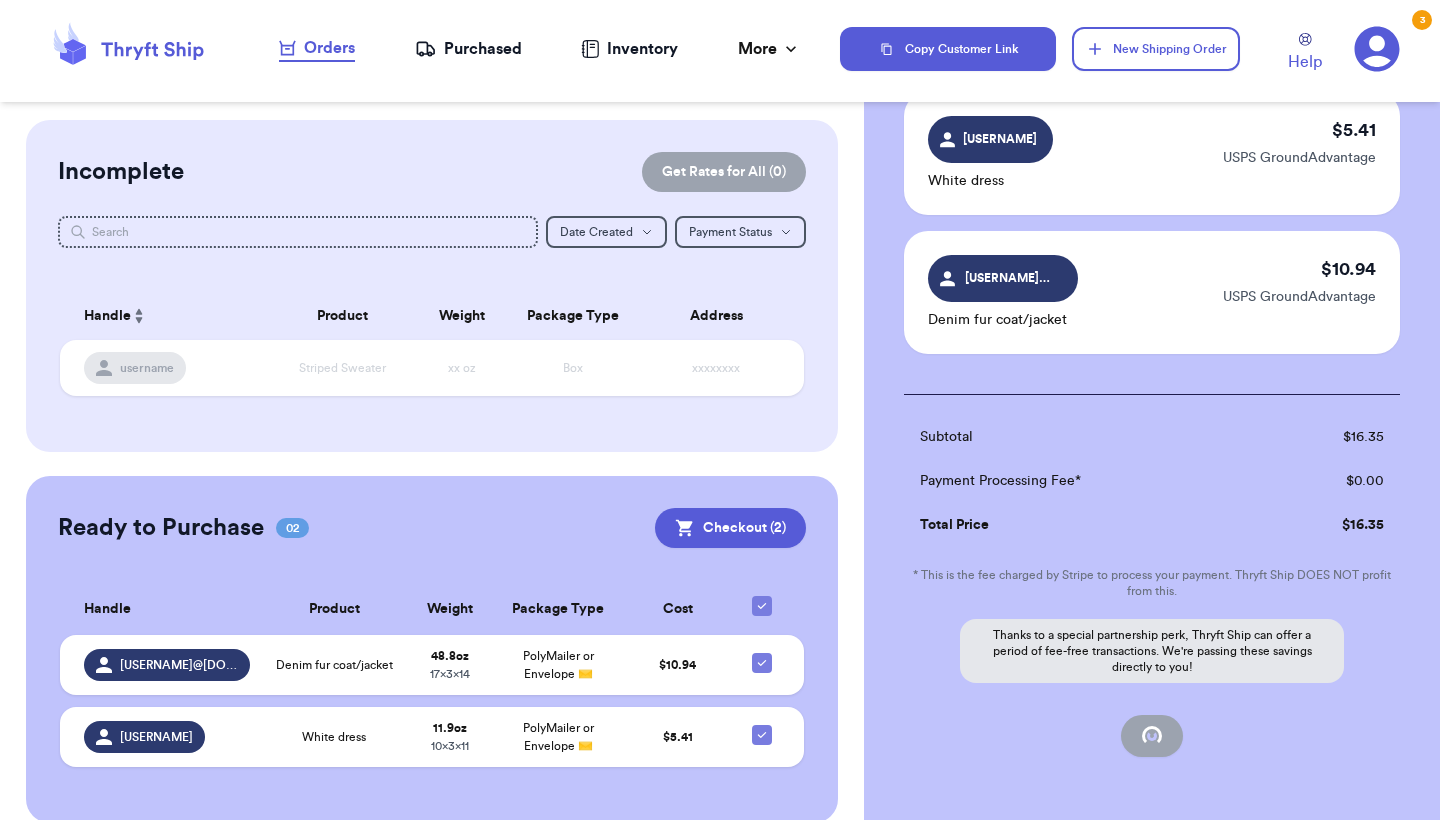 checkbox on "true" 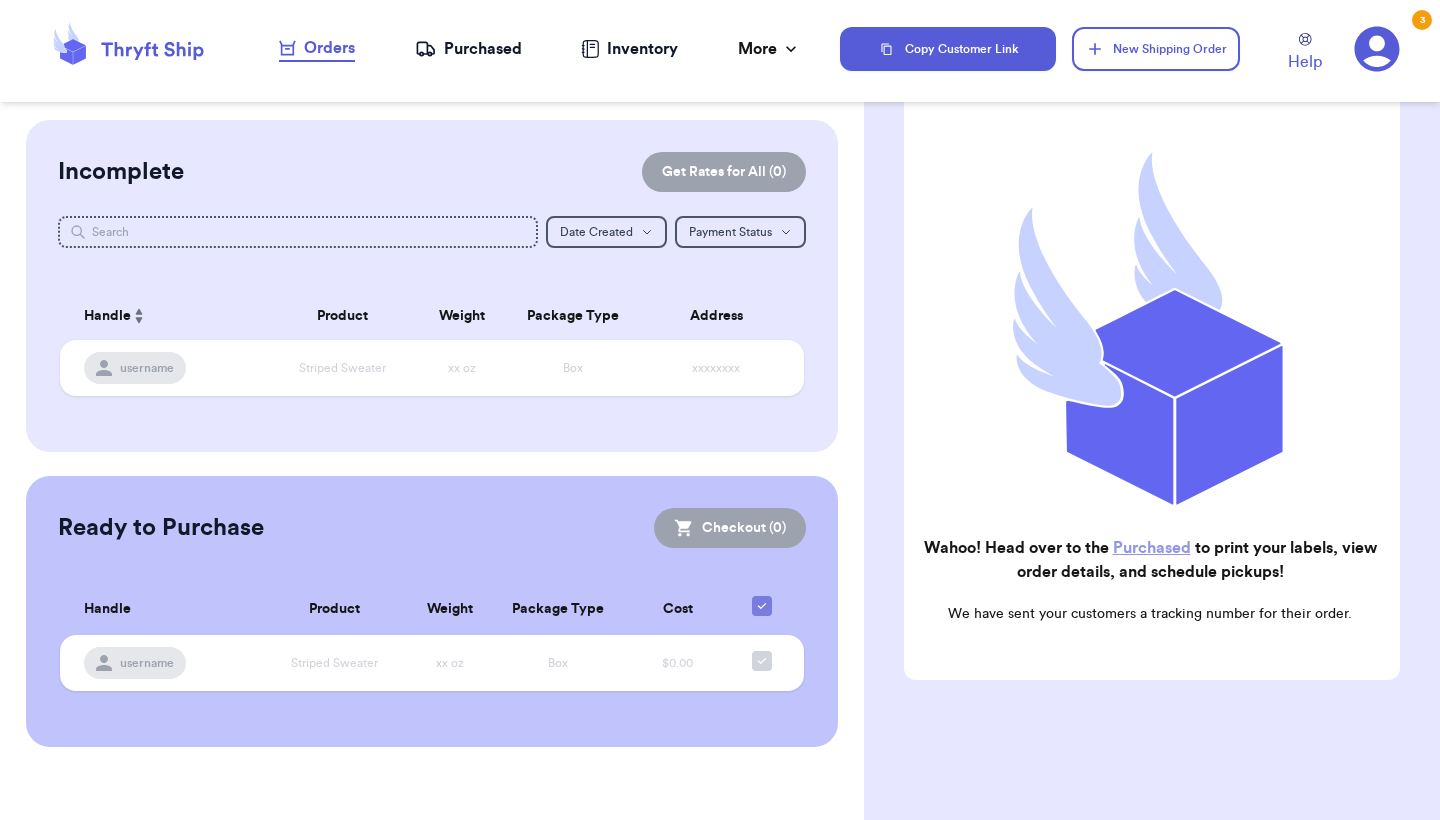 click on "Purchased" at bounding box center (468, 49) 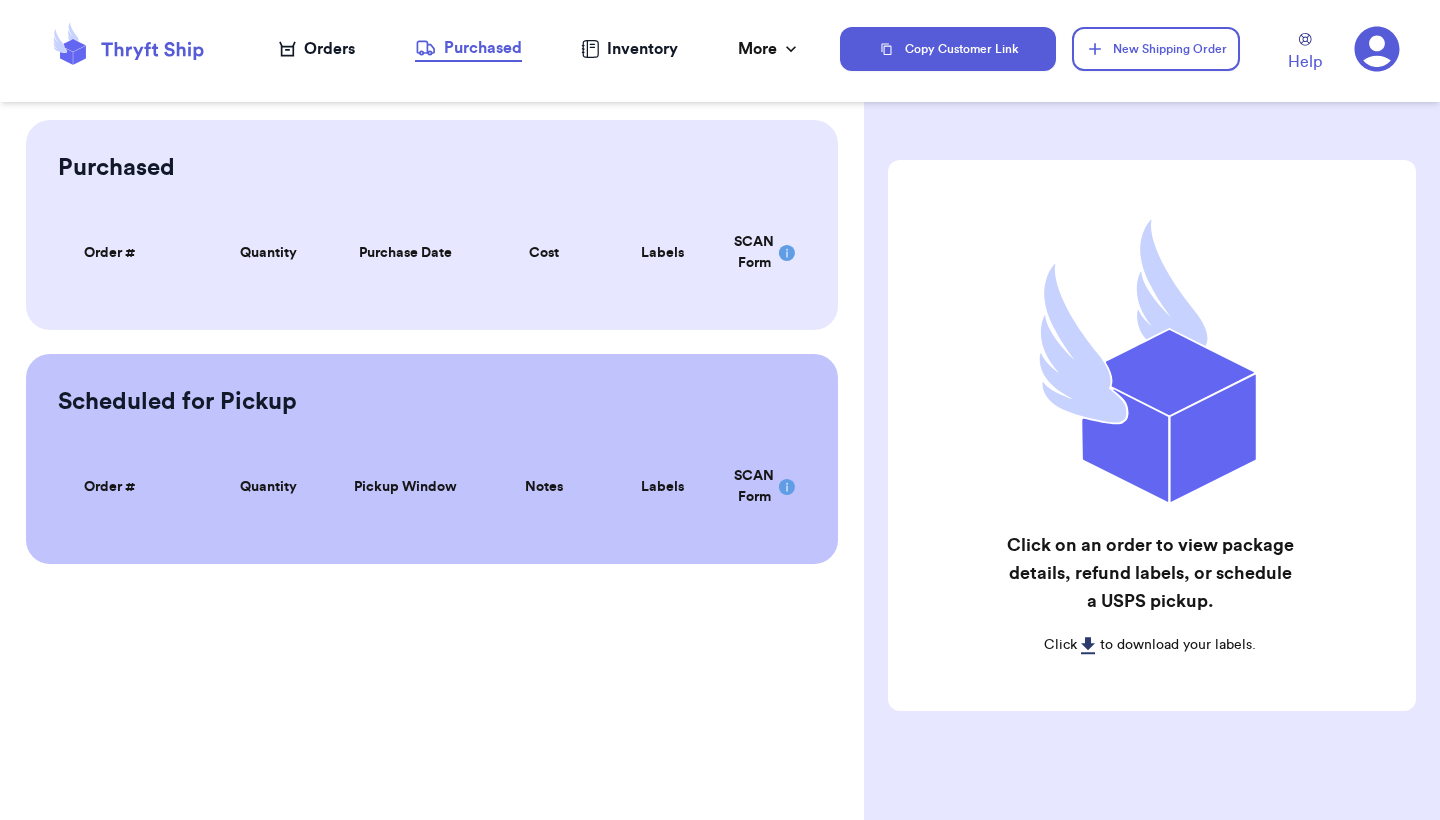 scroll, scrollTop: 0, scrollLeft: 0, axis: both 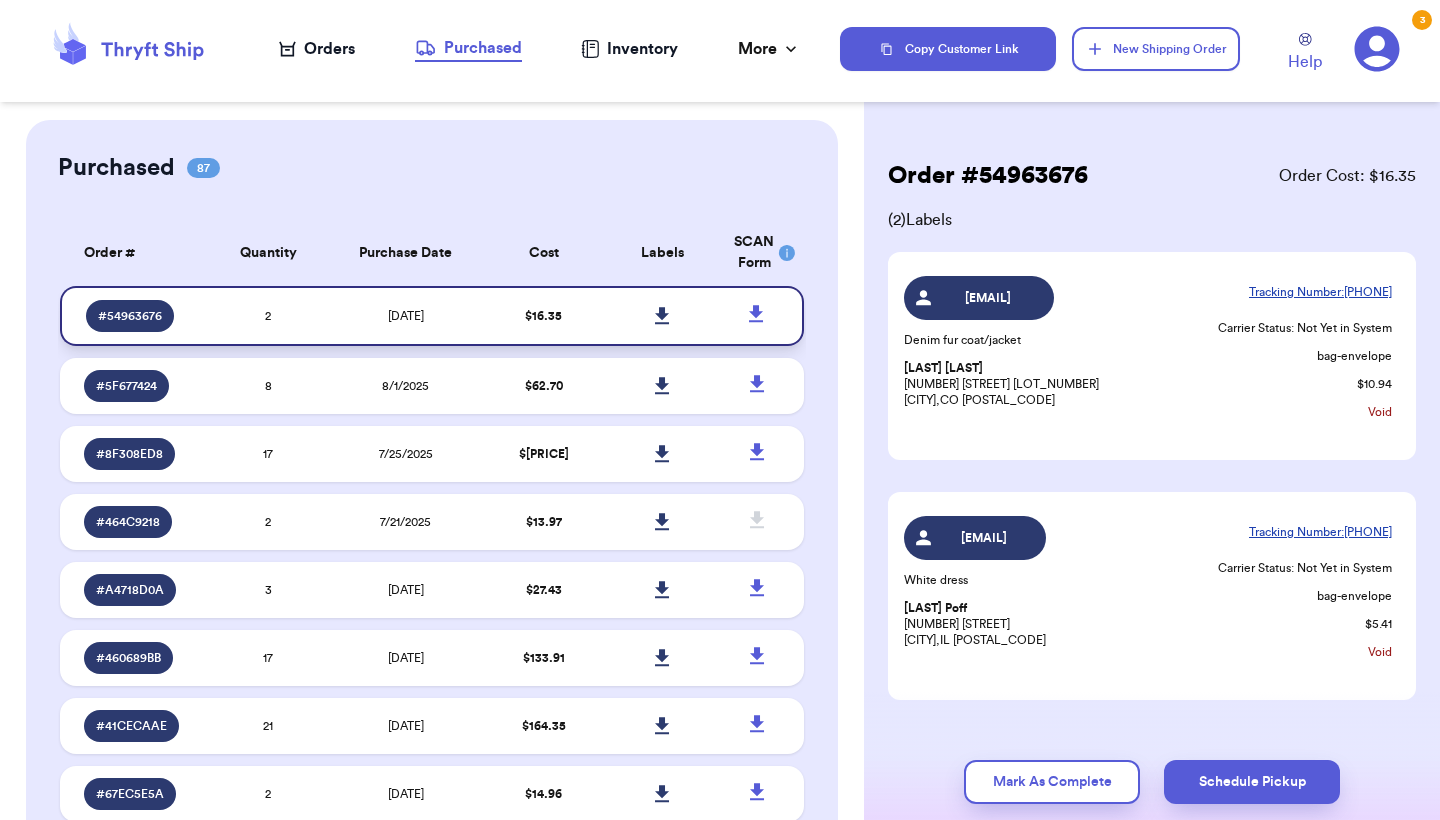 click 